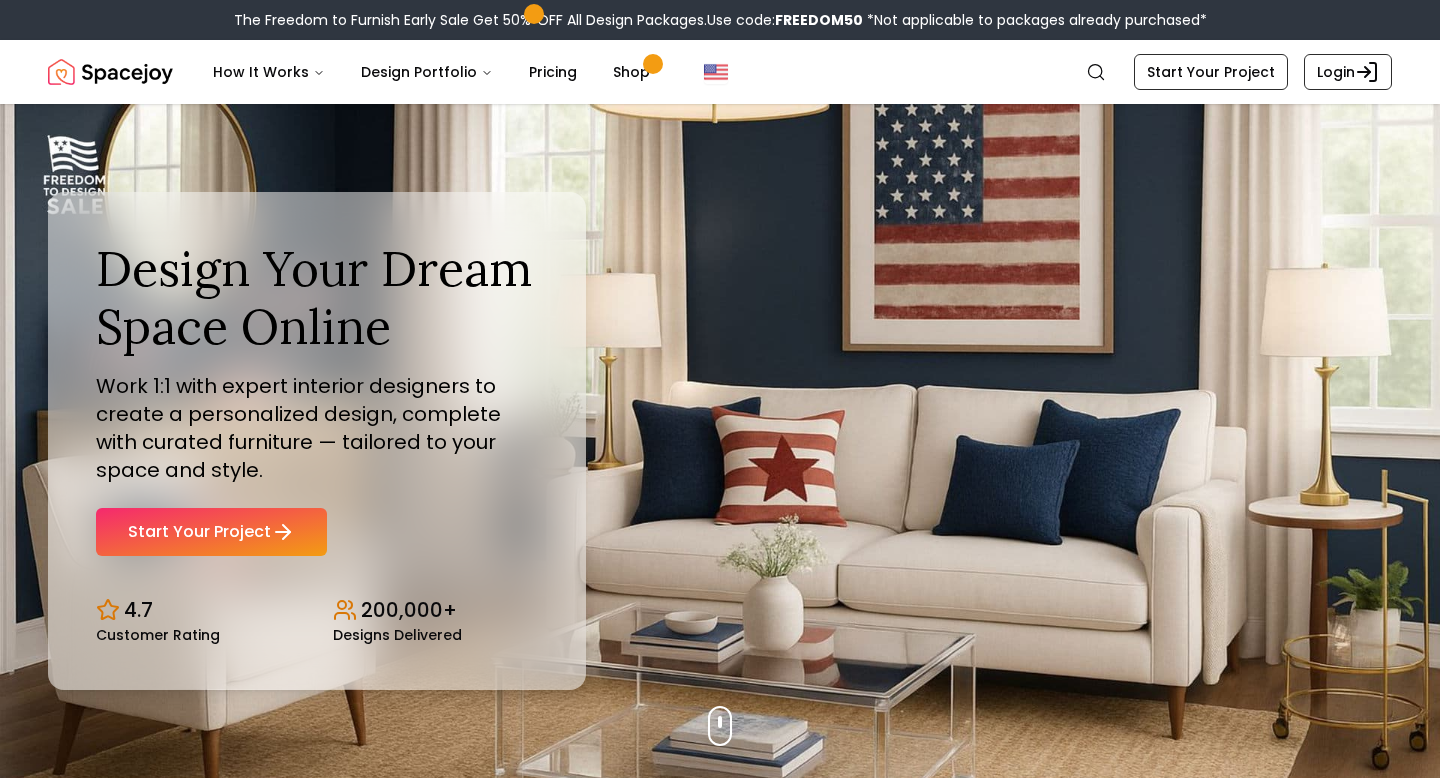 scroll, scrollTop: 0, scrollLeft: 0, axis: both 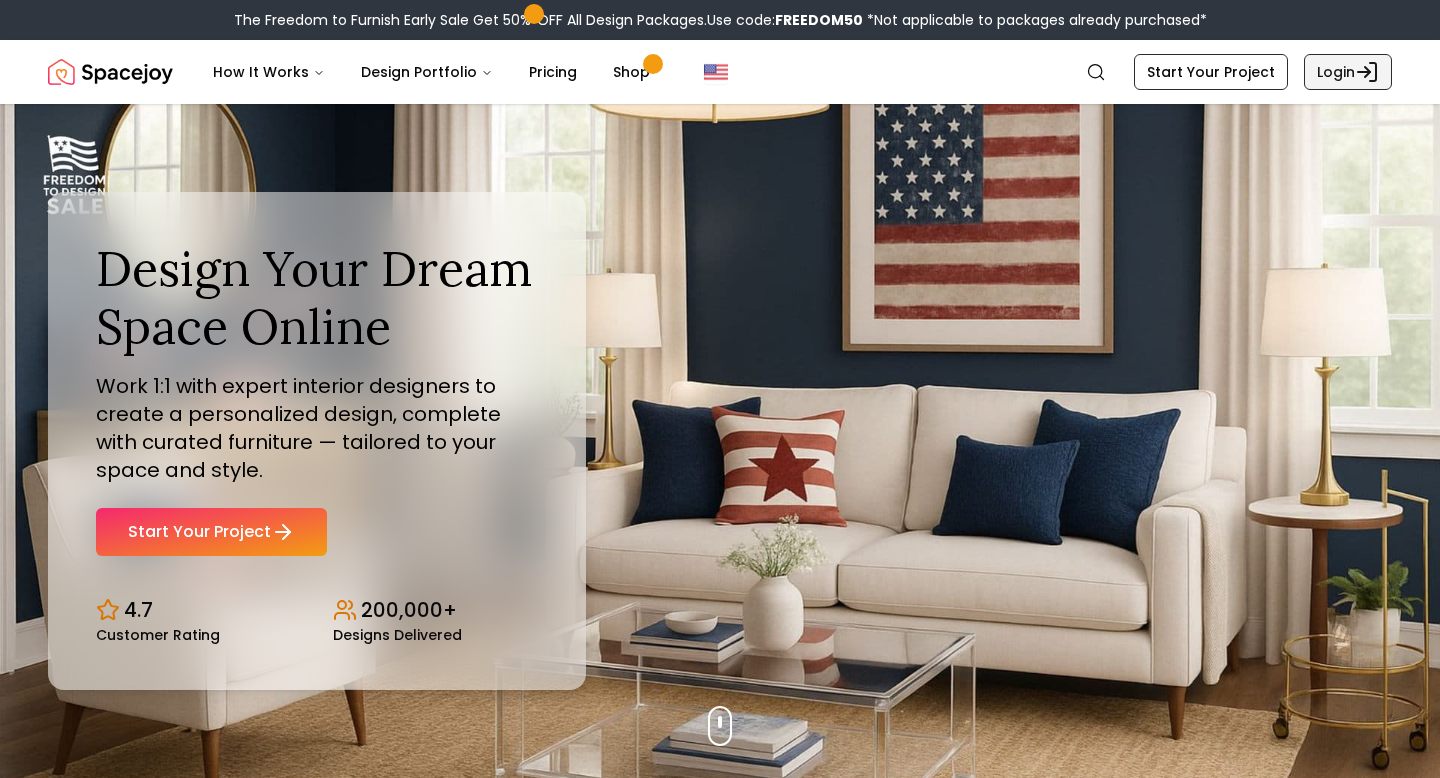 click on "Login" at bounding box center (1348, 72) 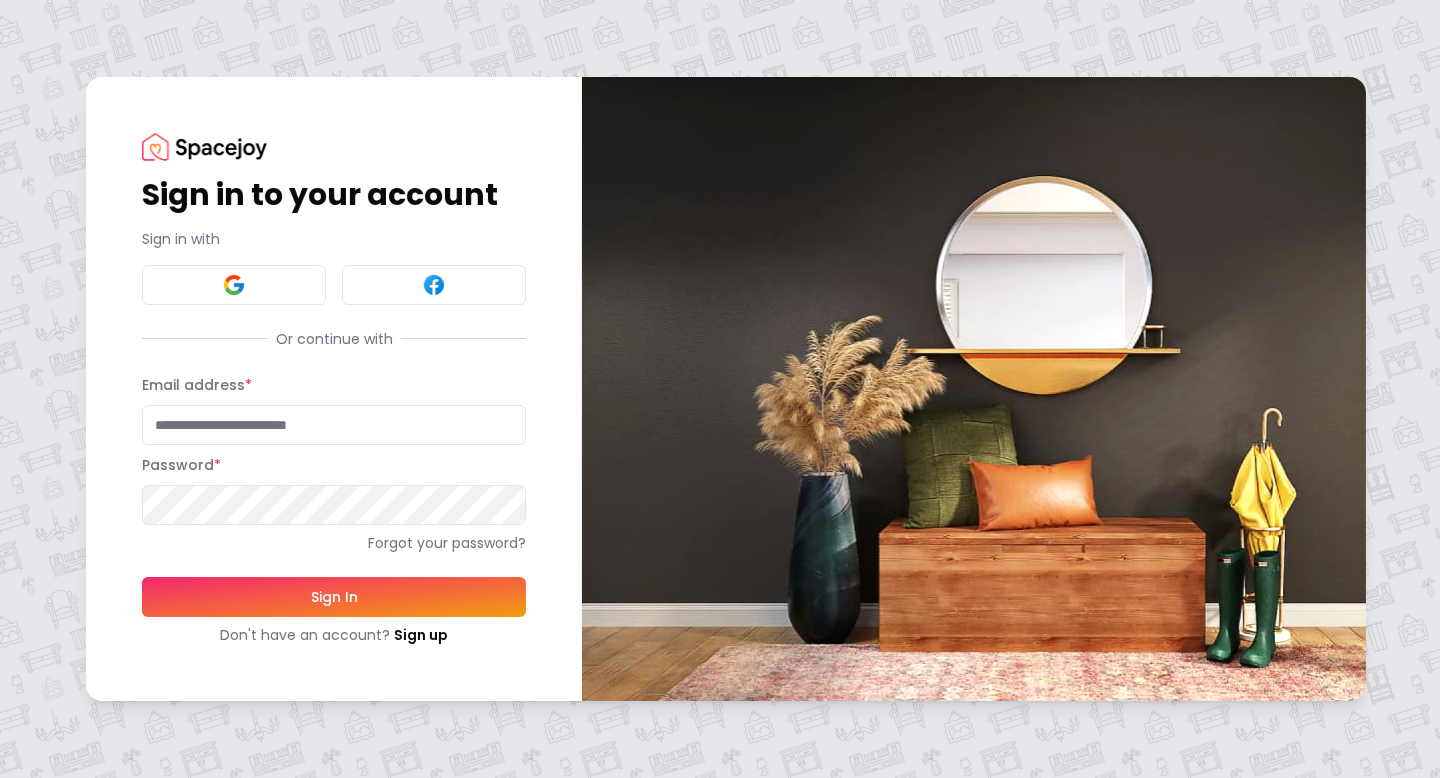type on "**********" 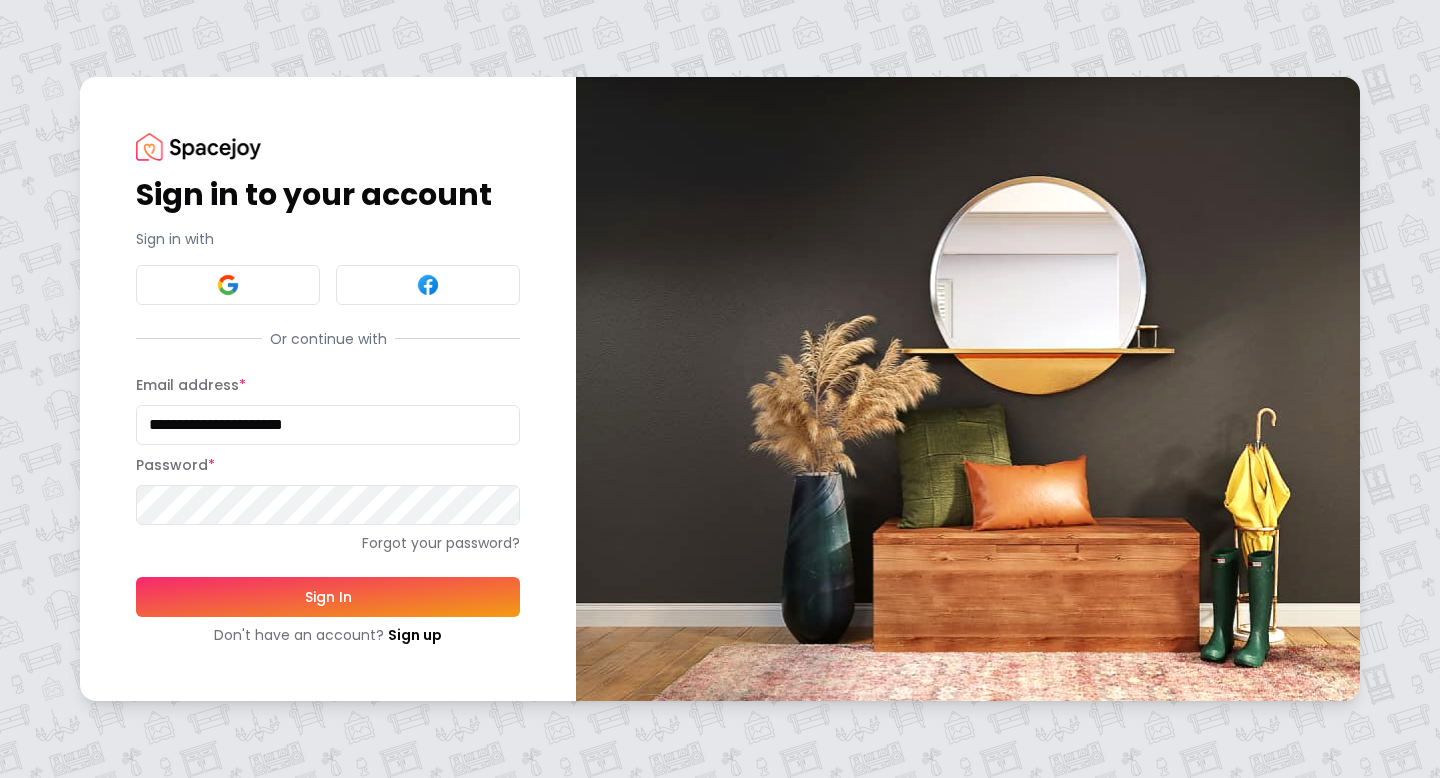 click on "Sign In" at bounding box center [328, 597] 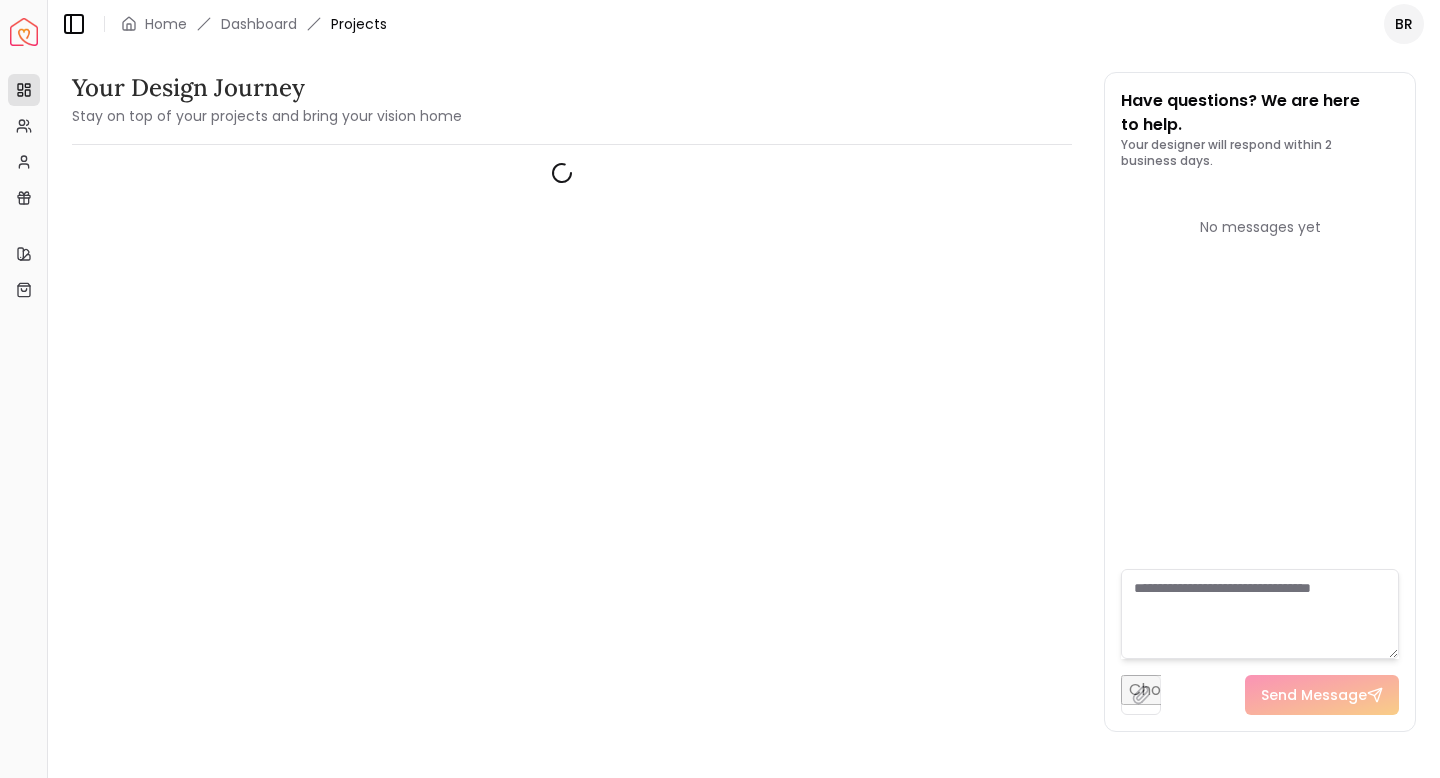 scroll, scrollTop: 0, scrollLeft: 0, axis: both 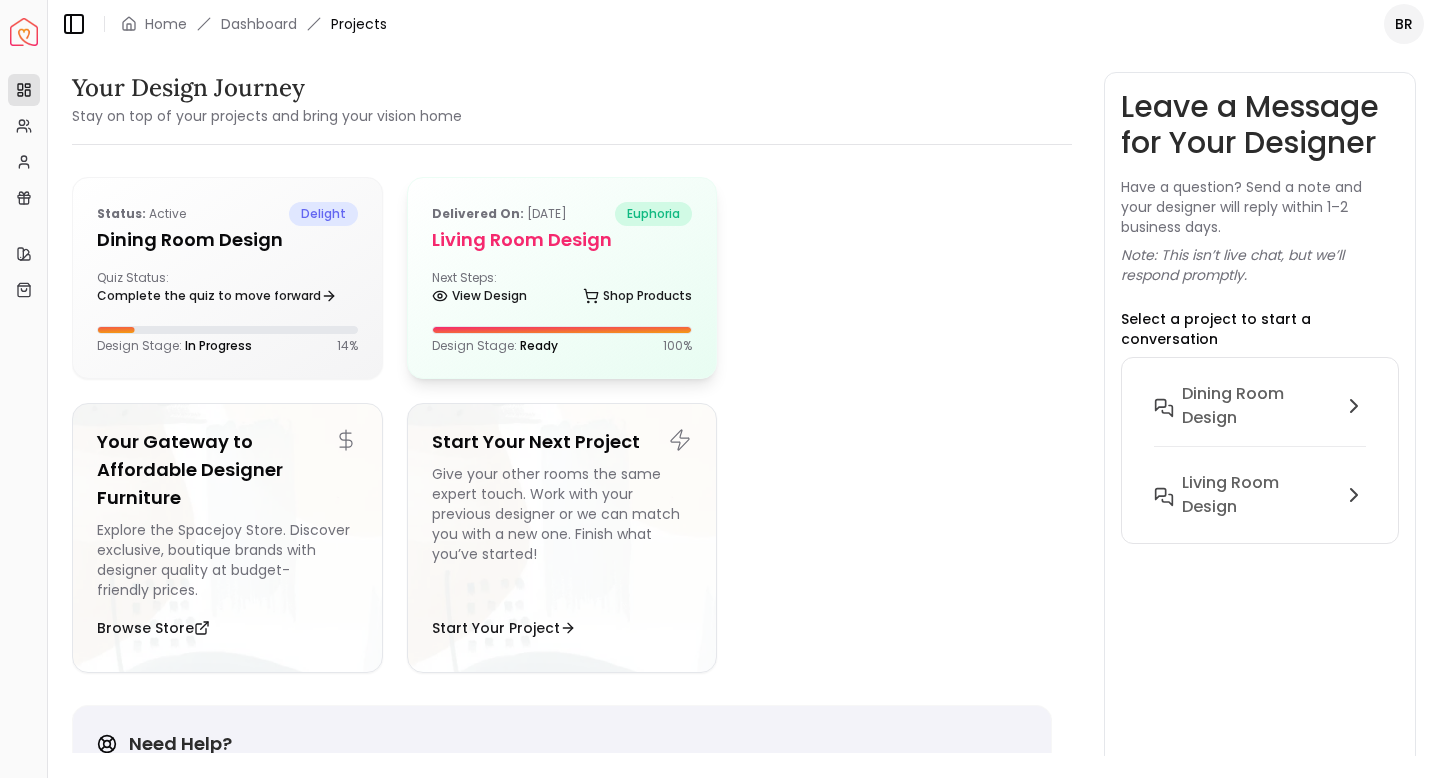 click on "Next Steps: View Design Shop Products" at bounding box center (562, 290) 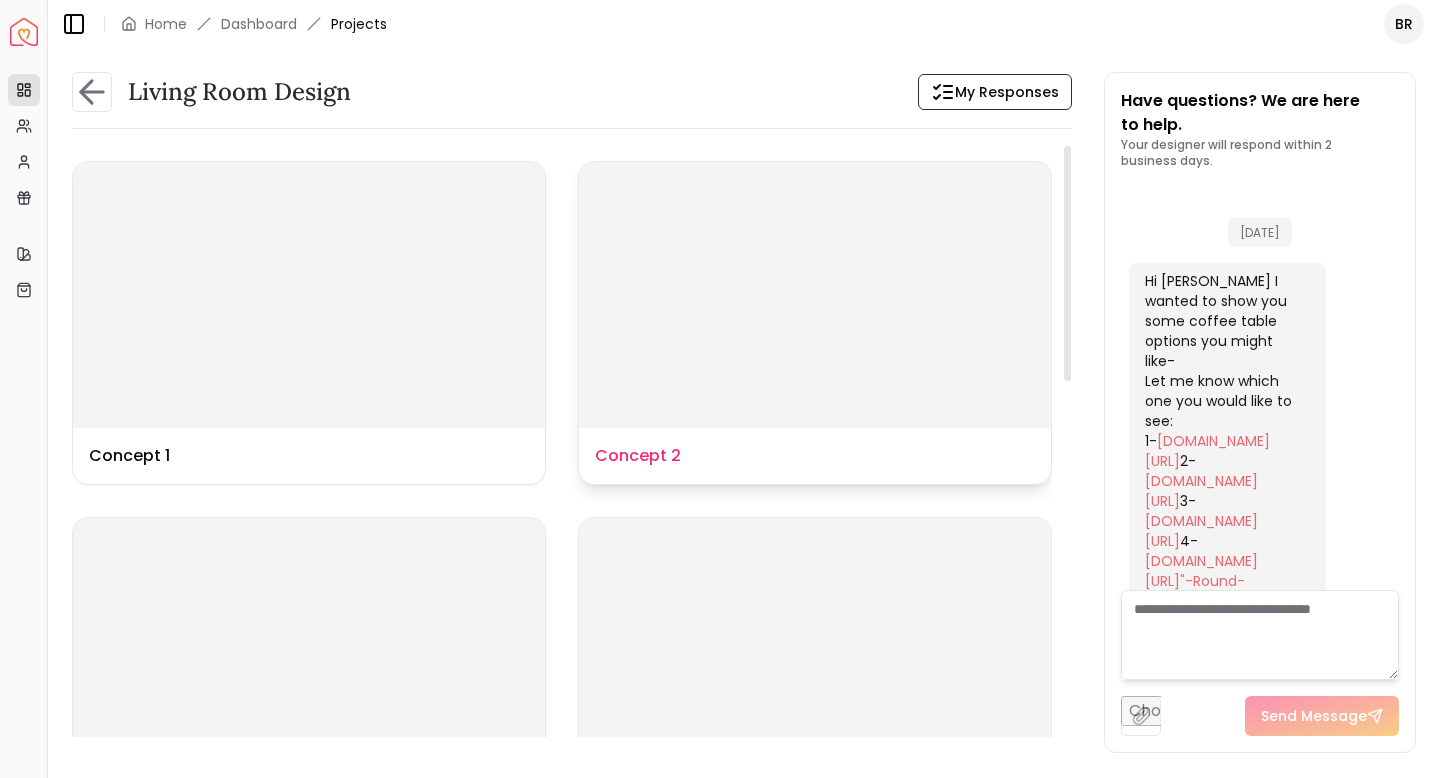 scroll, scrollTop: 5995, scrollLeft: 0, axis: vertical 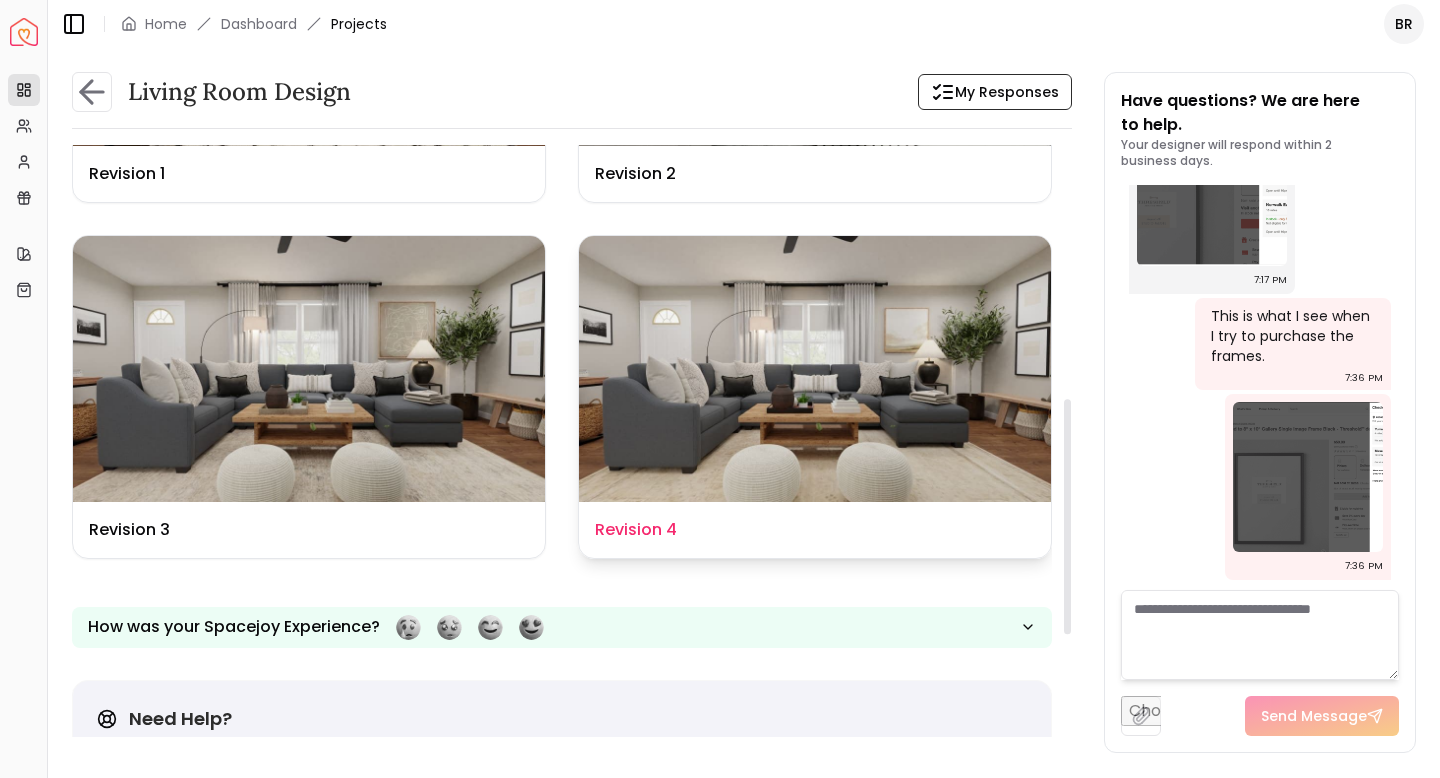 click at bounding box center (815, 369) 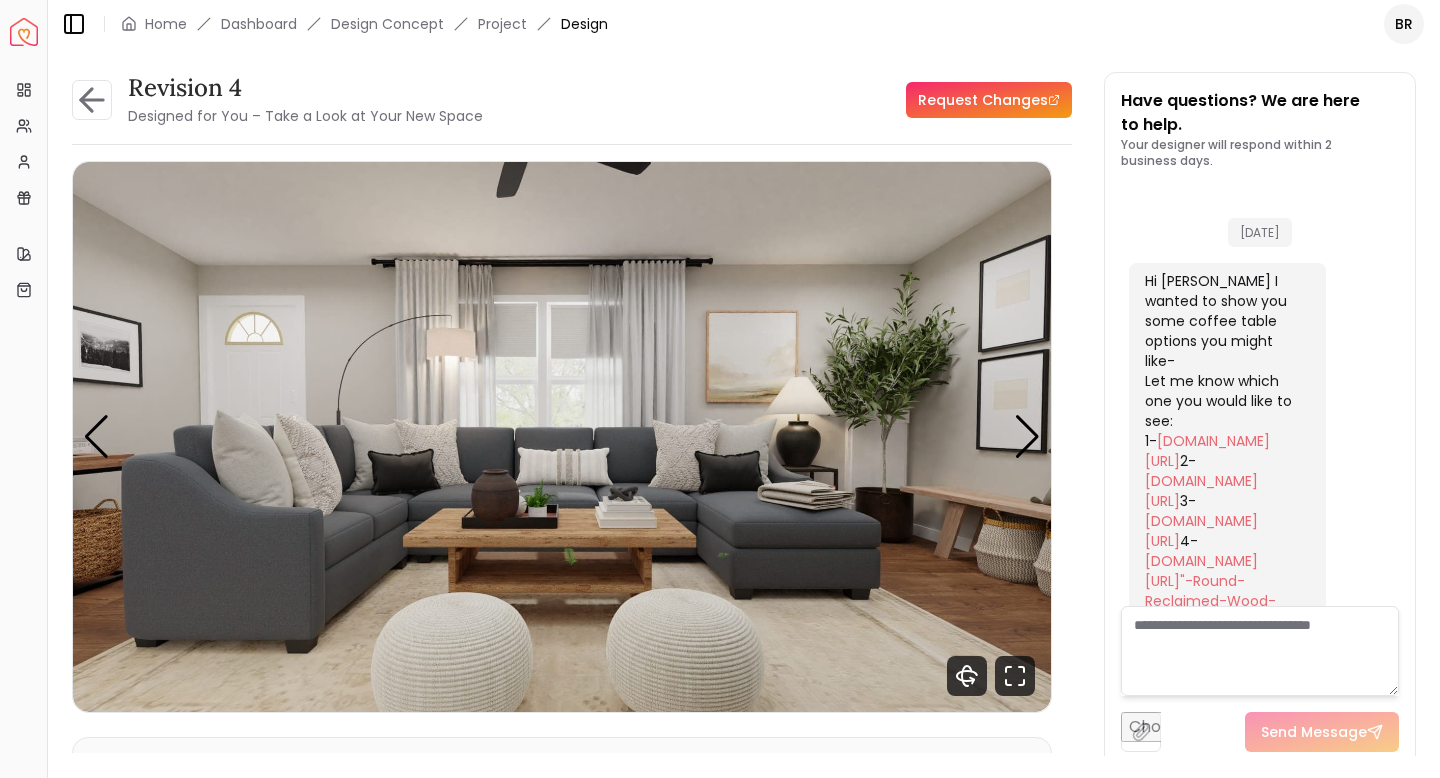 scroll, scrollTop: 5979, scrollLeft: 0, axis: vertical 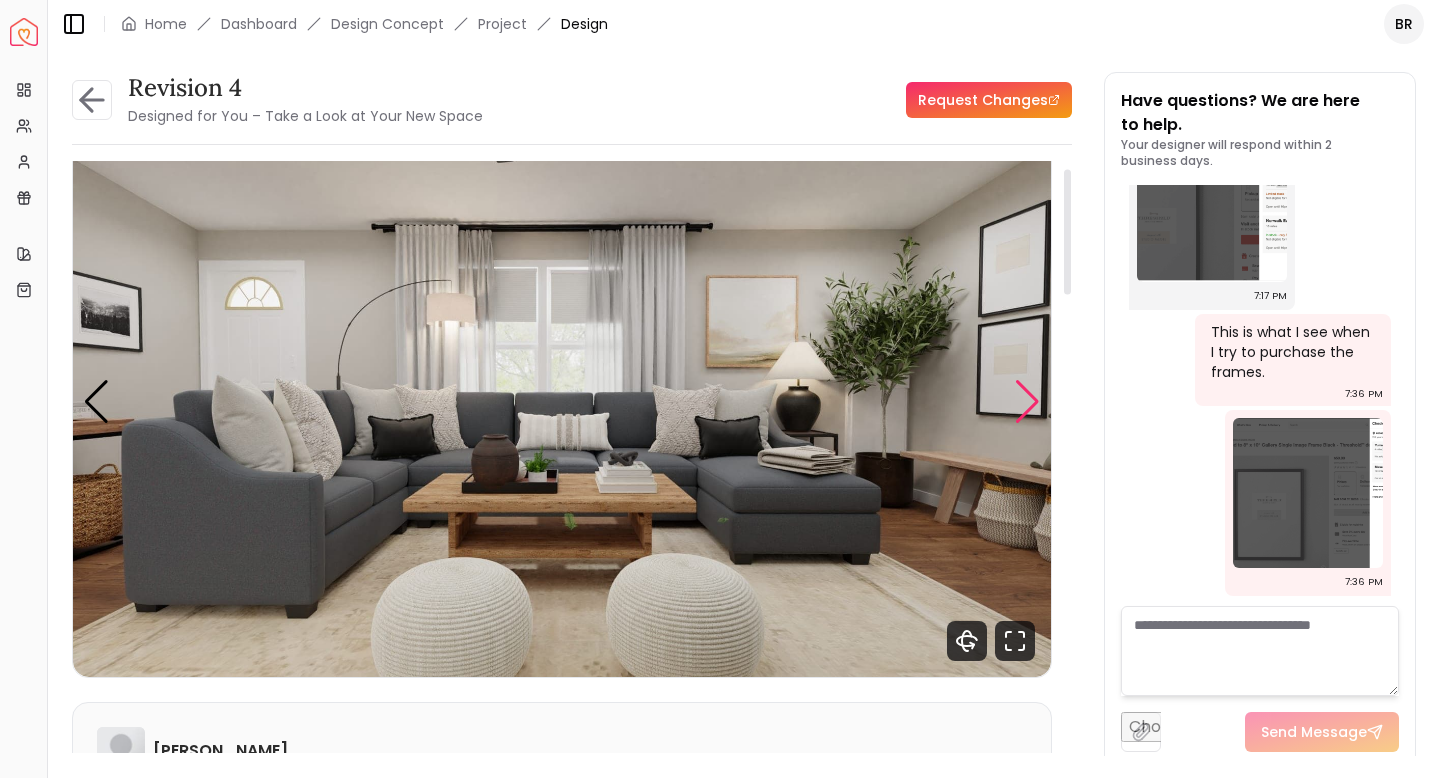 click at bounding box center (1027, 402) 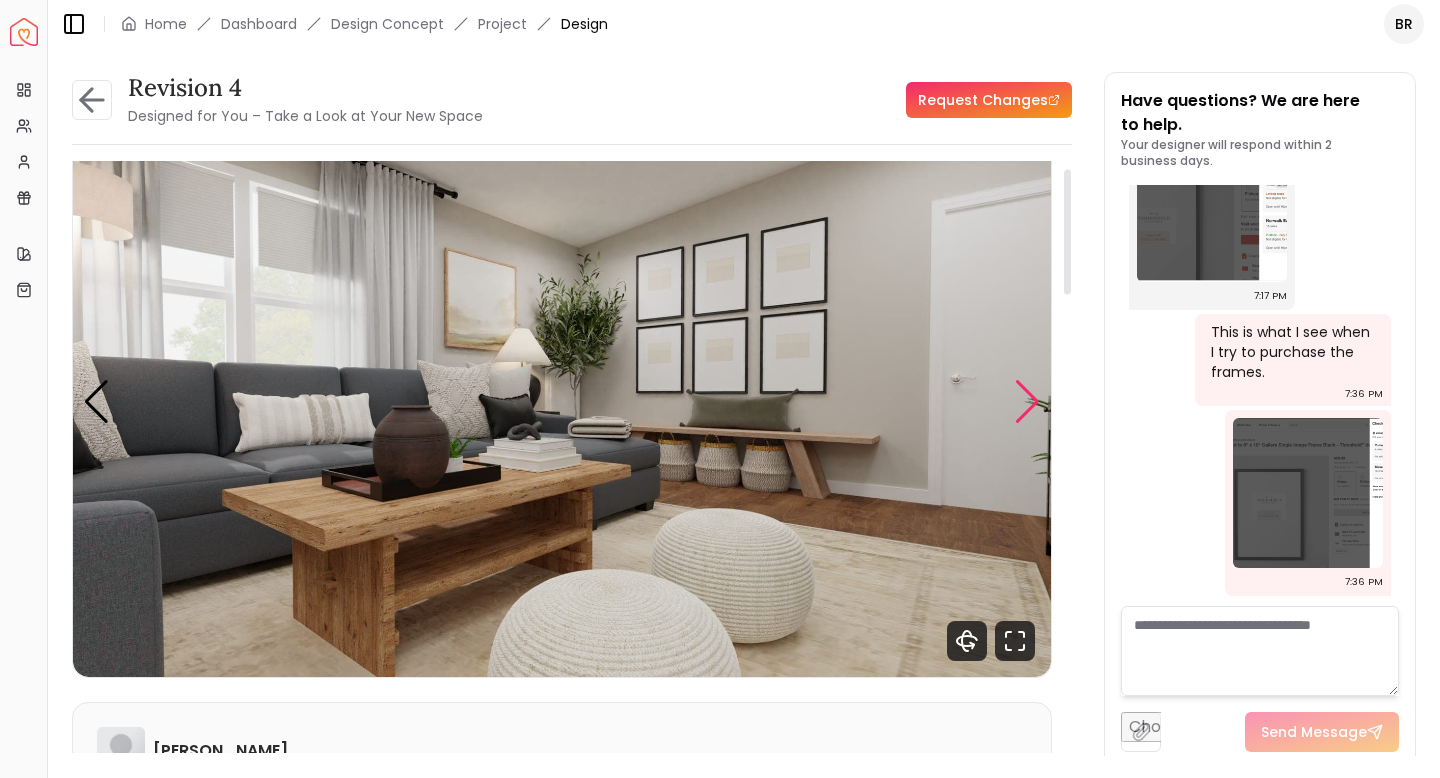 click at bounding box center (1027, 402) 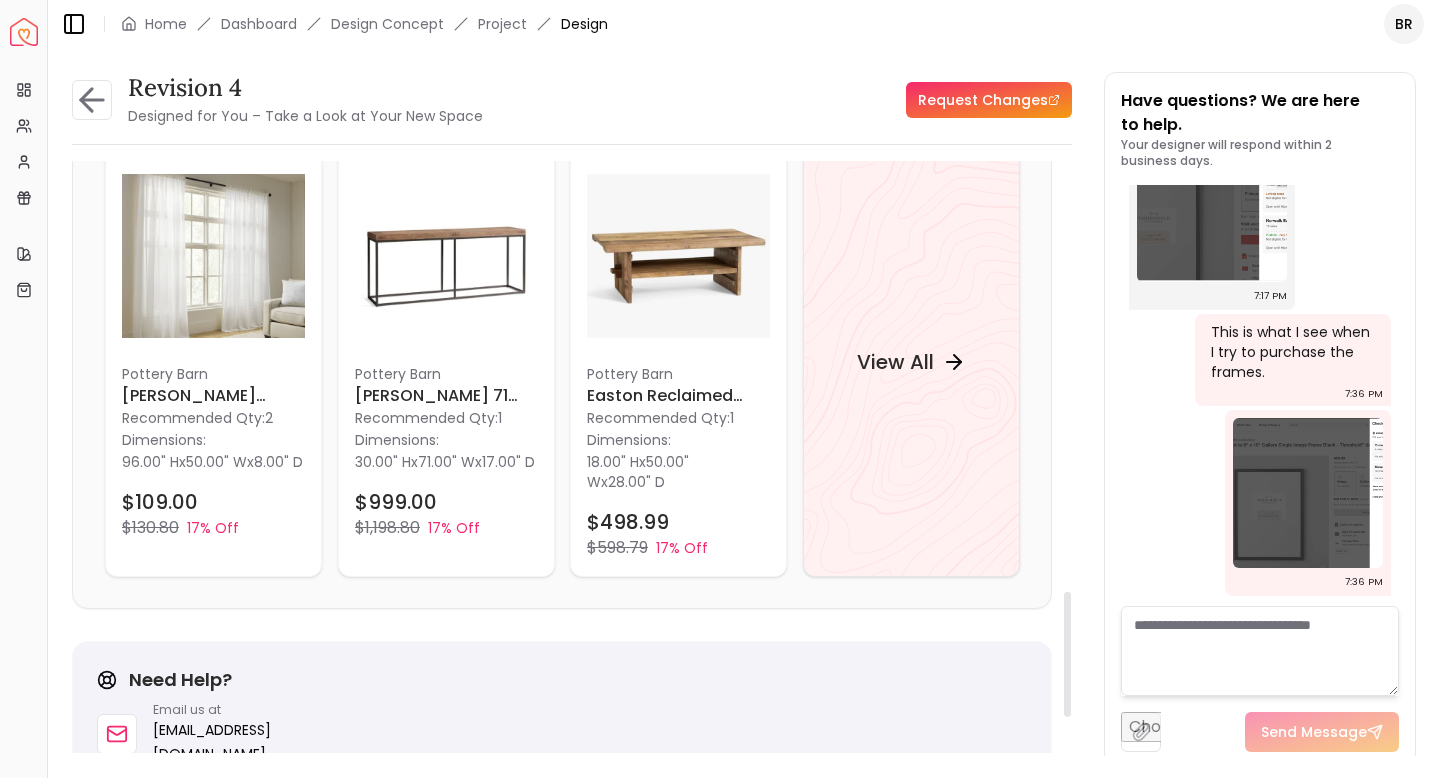 scroll, scrollTop: 2037, scrollLeft: 0, axis: vertical 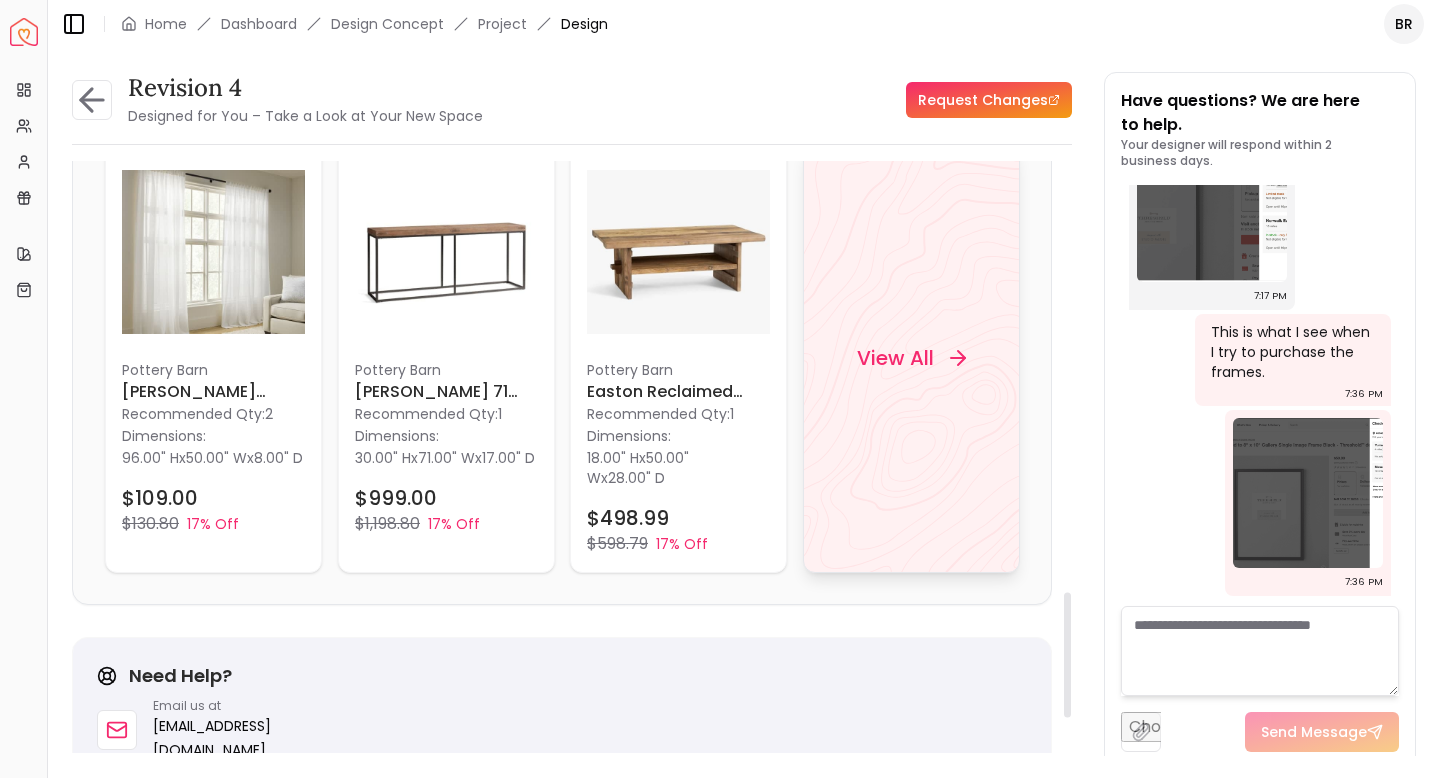 click on "View All" at bounding box center (894, 358) 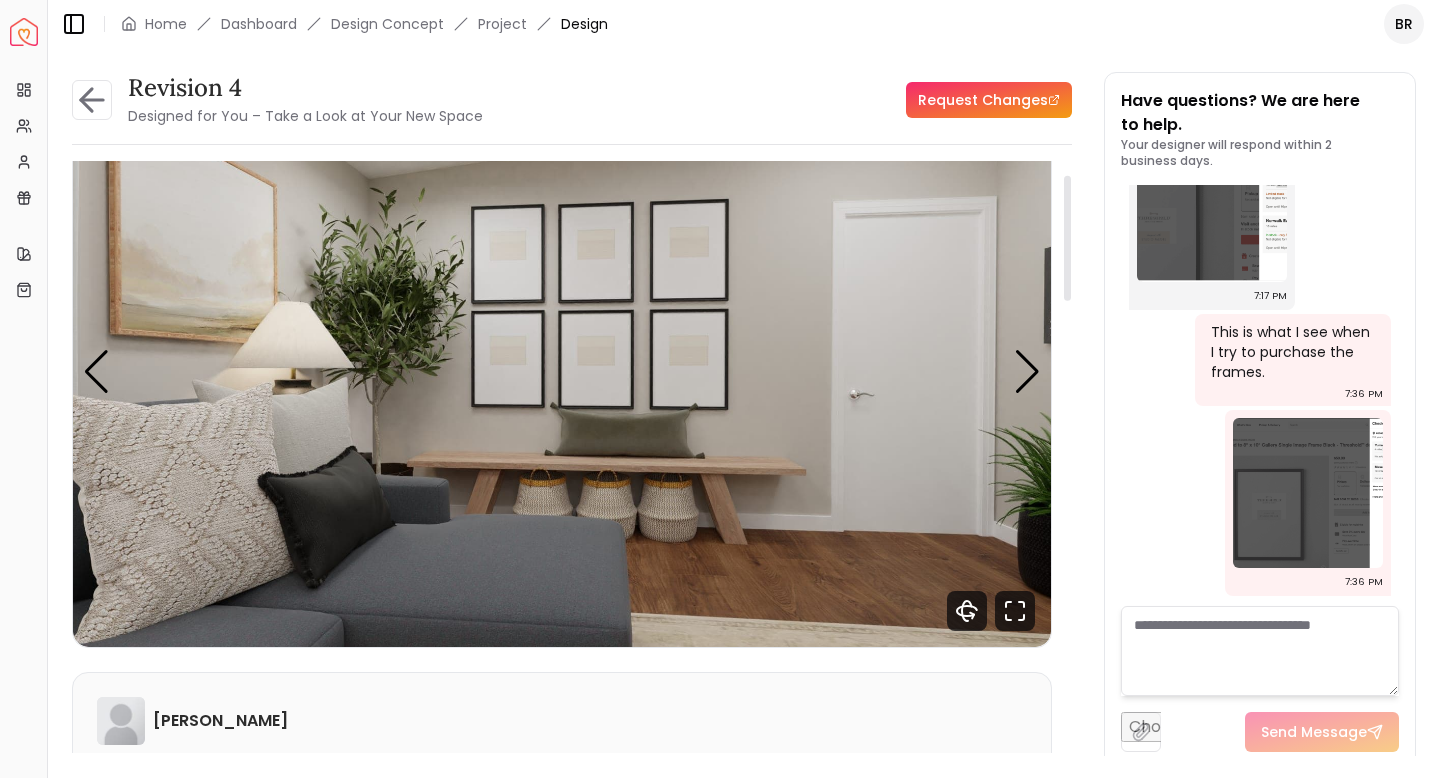 scroll, scrollTop: 0, scrollLeft: 0, axis: both 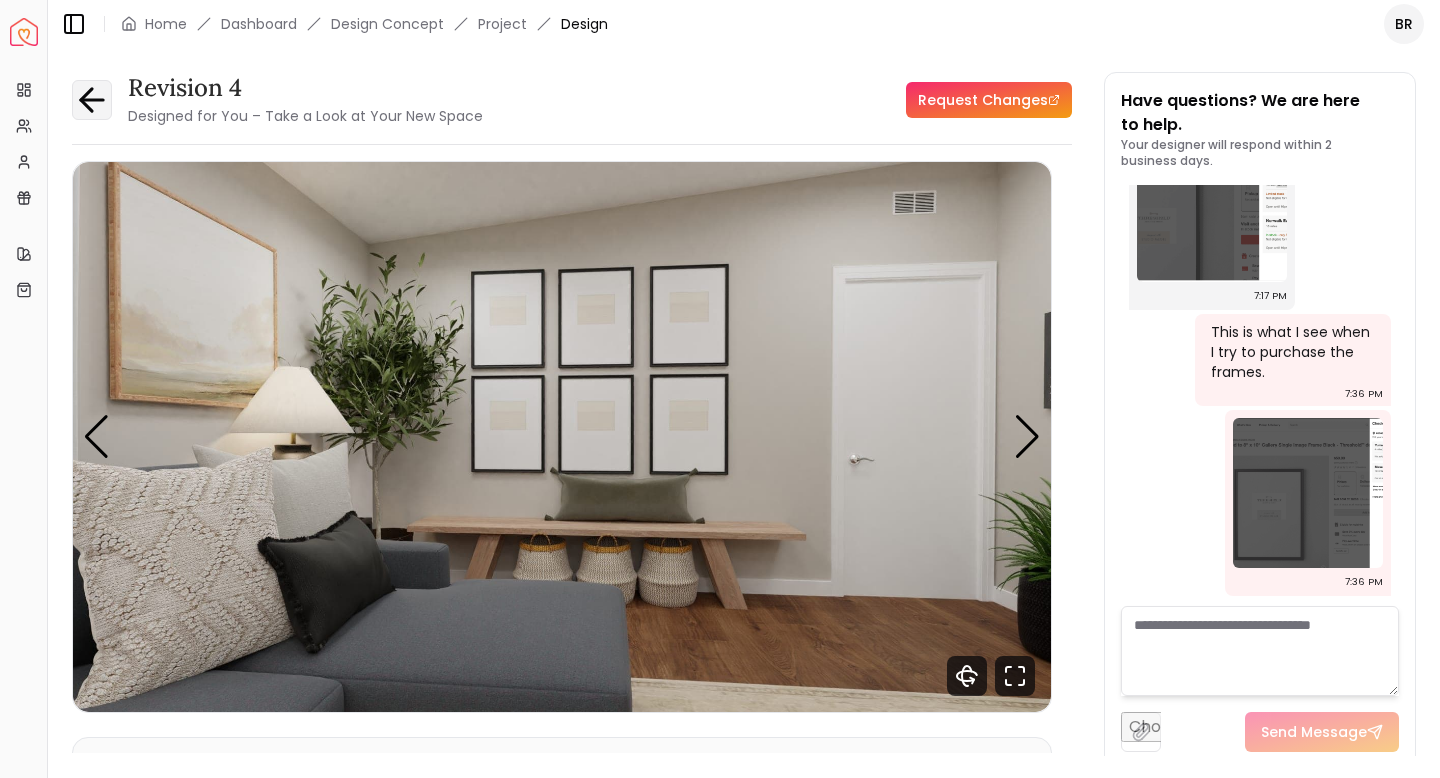 click 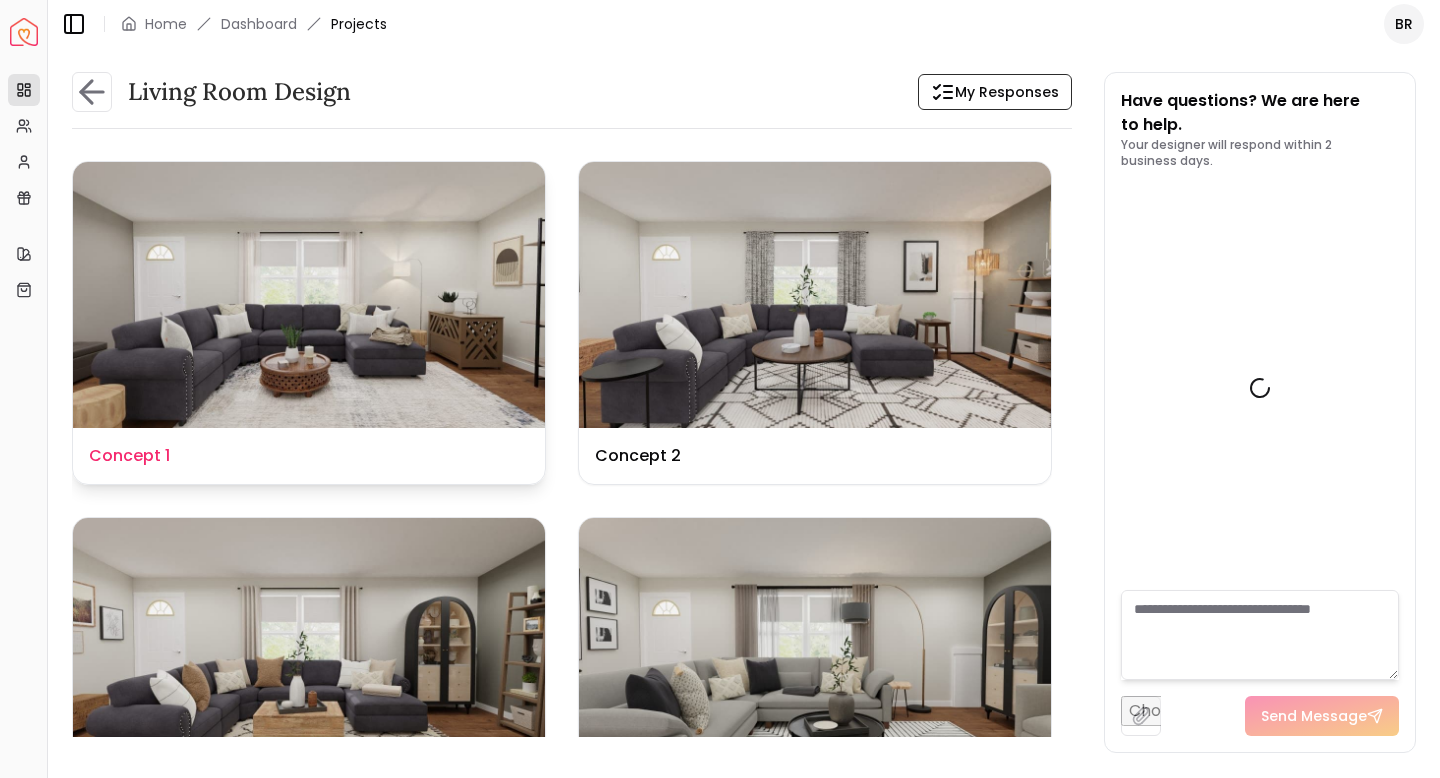 scroll, scrollTop: 5995, scrollLeft: 0, axis: vertical 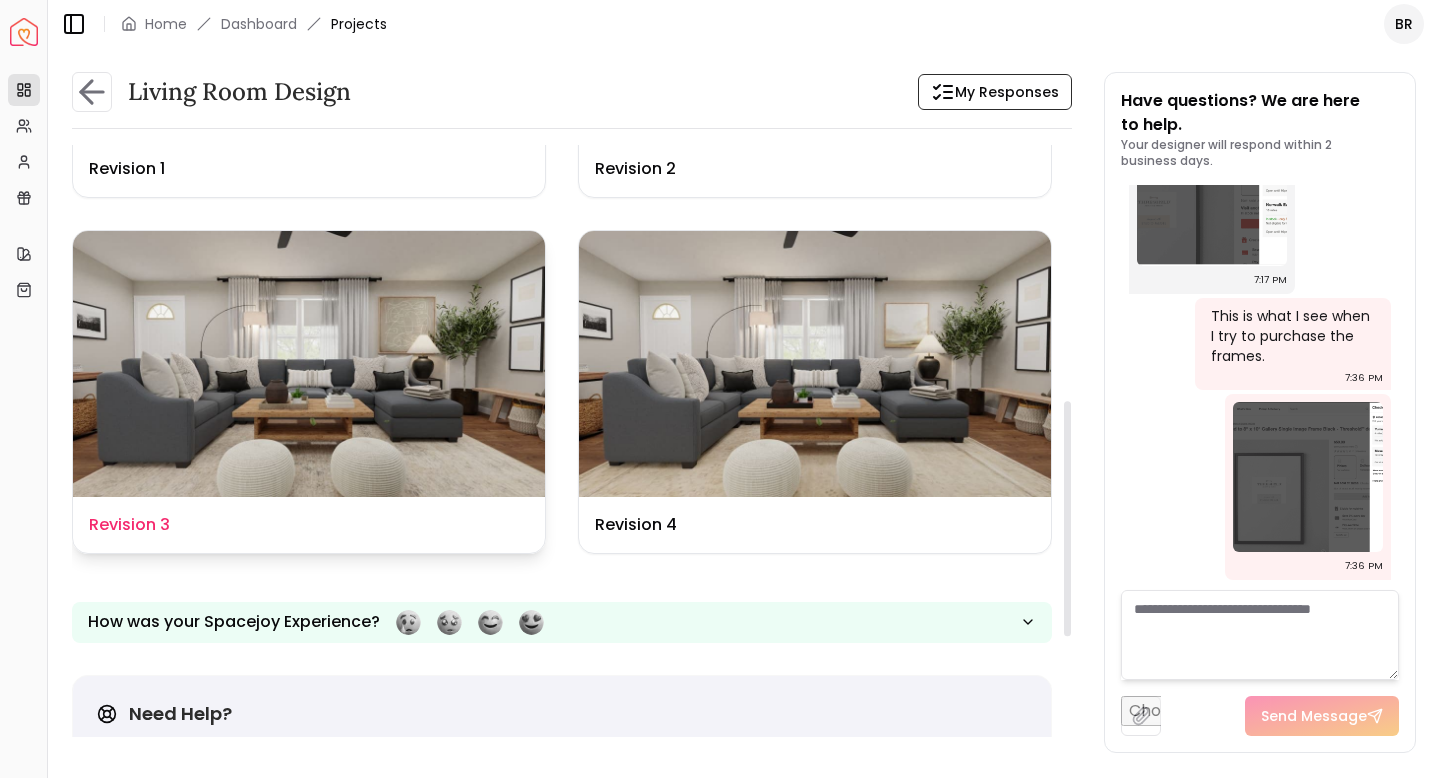 click at bounding box center [309, 364] 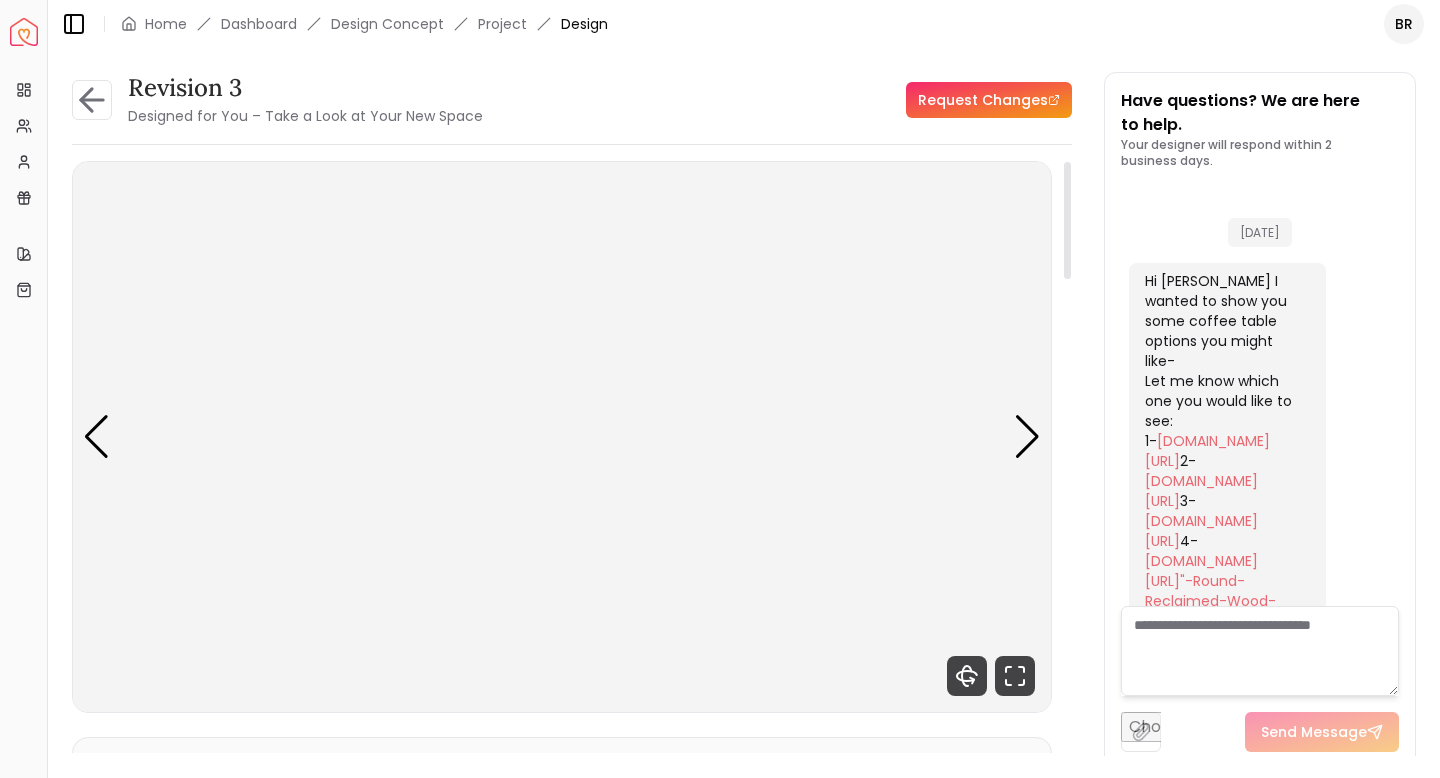 scroll, scrollTop: 5979, scrollLeft: 0, axis: vertical 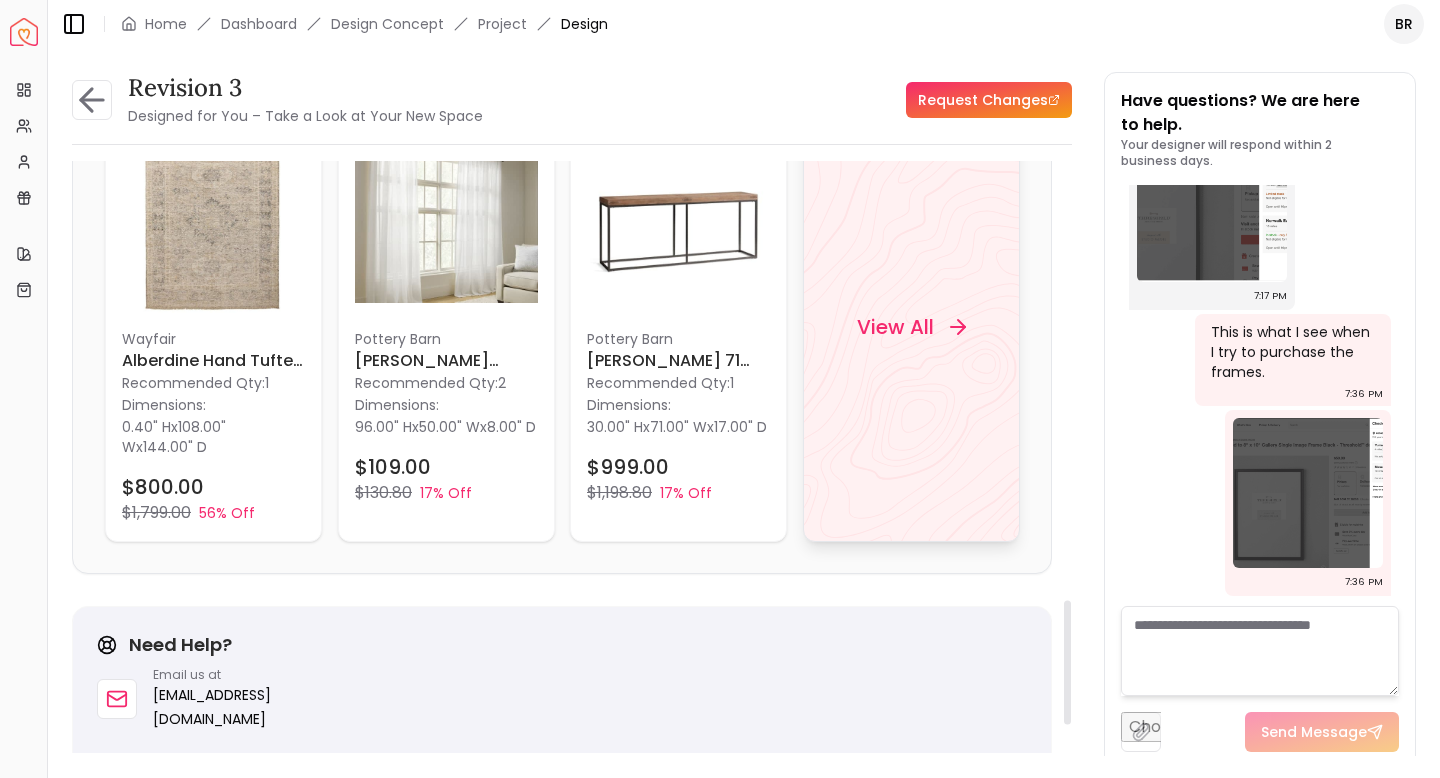 click on "View All" at bounding box center [894, 327] 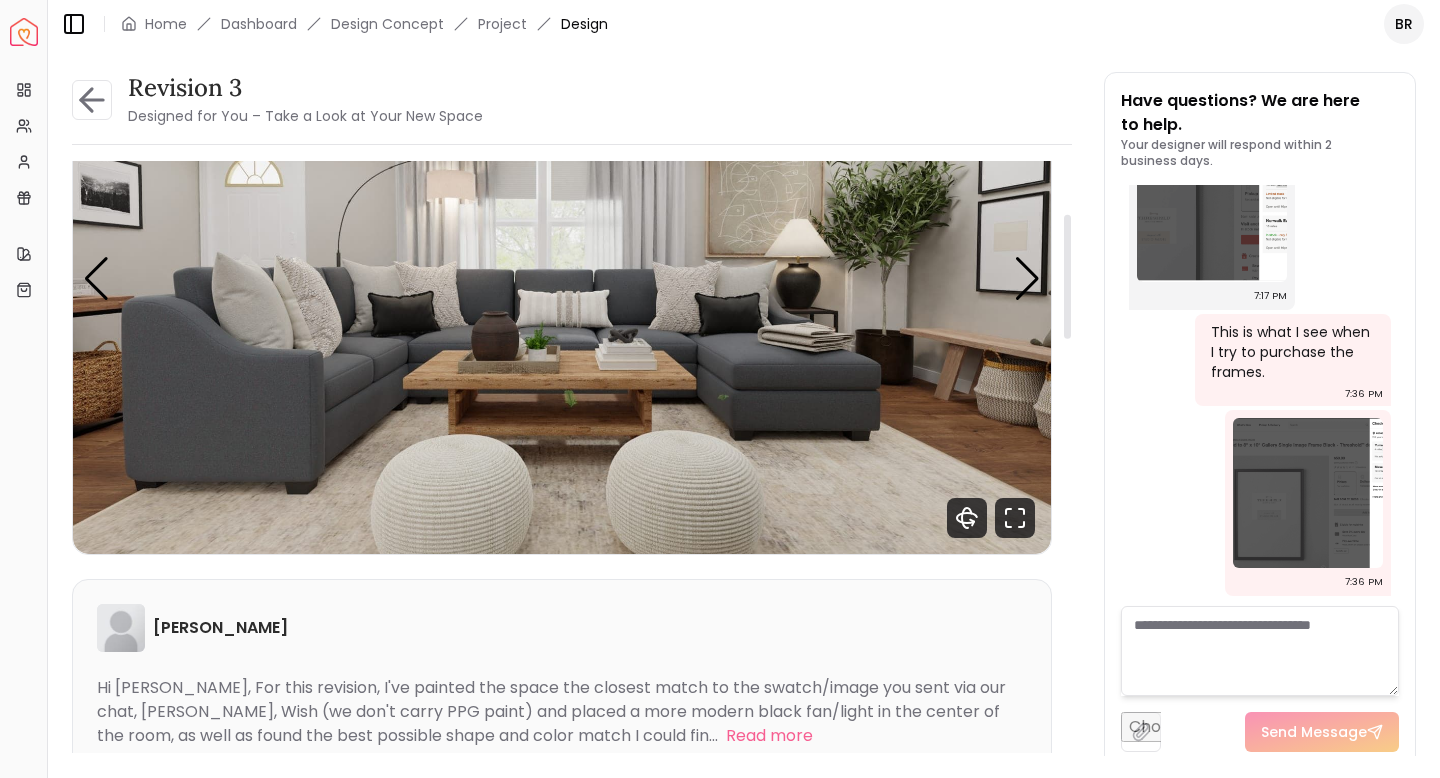 scroll, scrollTop: 0, scrollLeft: 0, axis: both 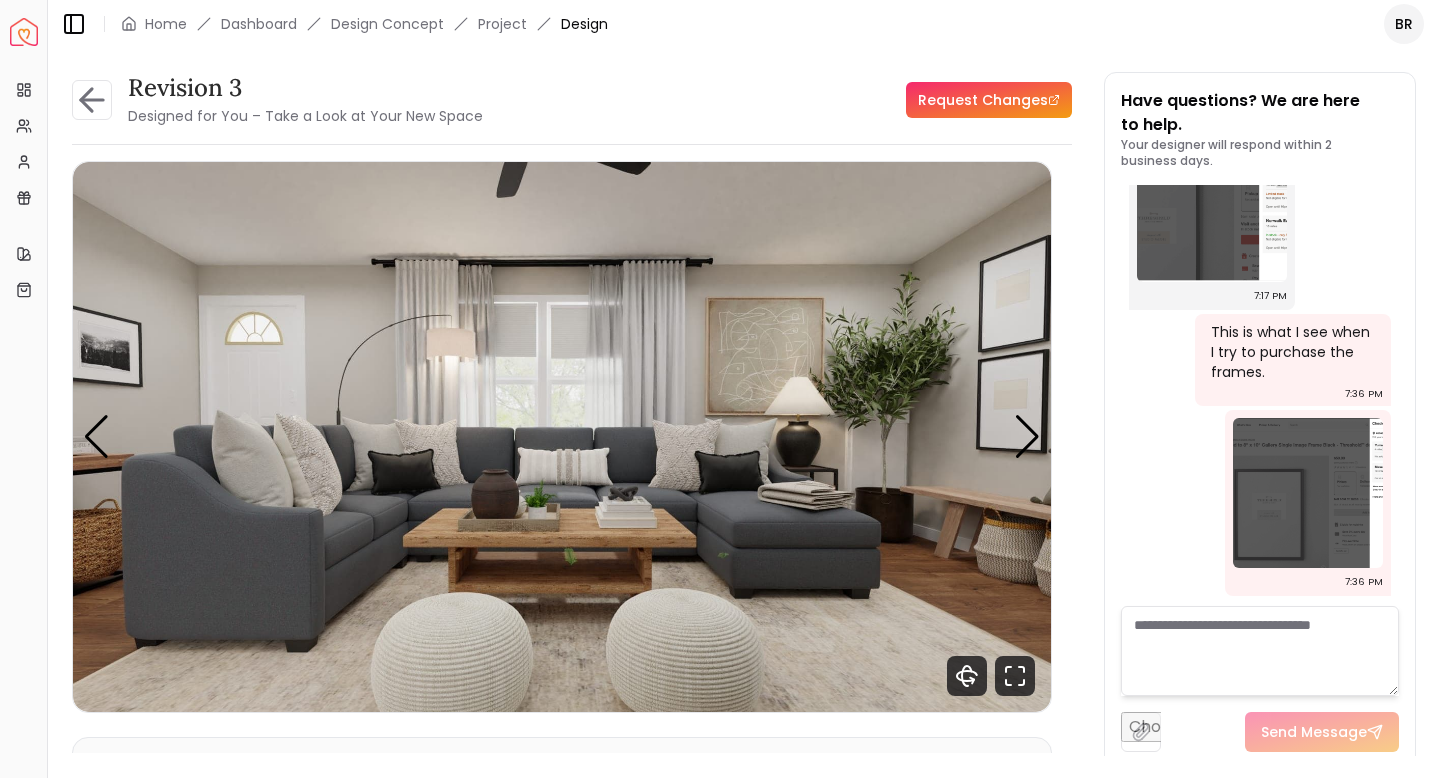 click at bounding box center [24, 32] 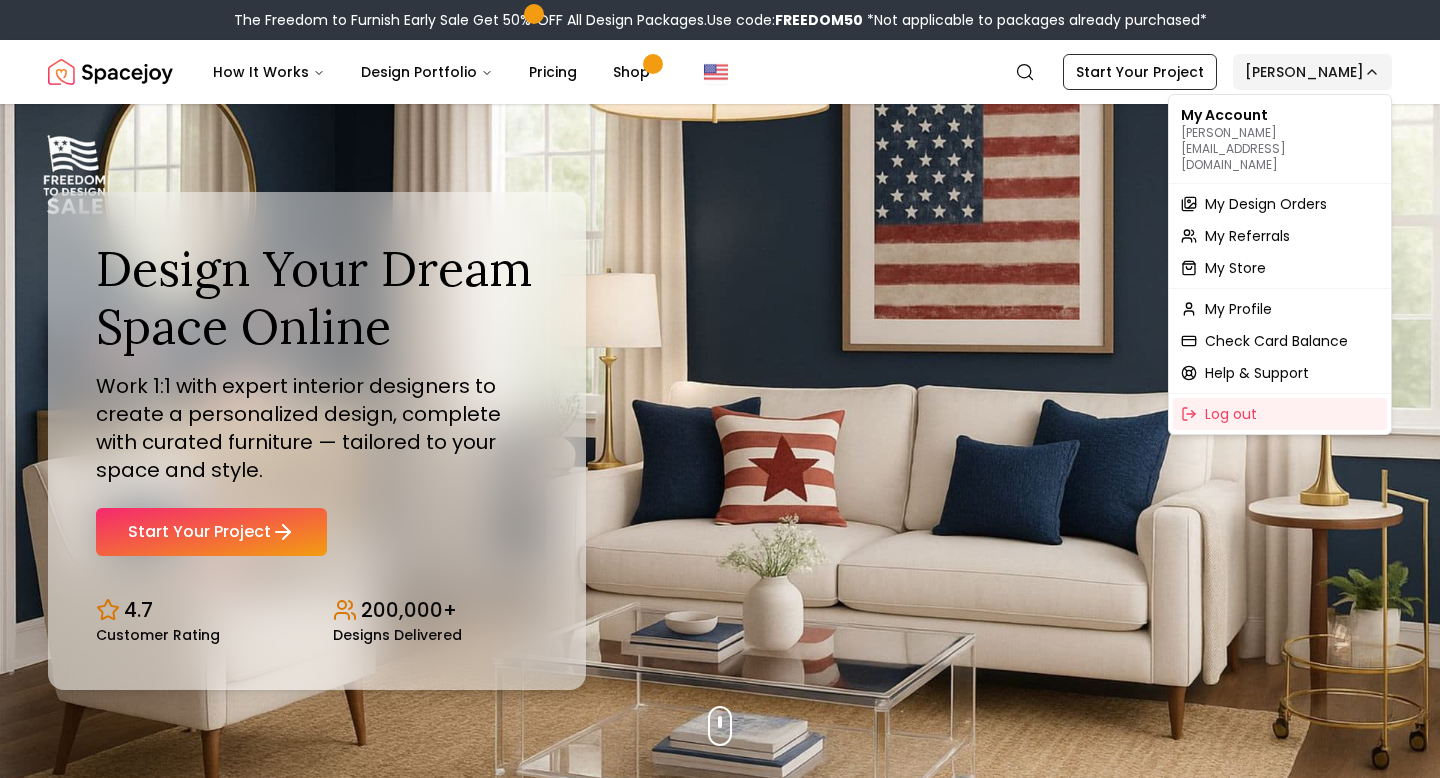 click on "The Freedom to Furnish Early Sale Get 50% OFF All Design Packages.  Use code:  FREEDOM50   *Not applicable to packages already purchased* Spacejoy How It Works   Design Portfolio   Pricing Shop Search Start Your Project   Brandy Utter Design Your Dream Space Online Work 1:1 with expert interior designers to create a personalized design, complete with curated furniture — tailored to your space and style. Start Your Project   4.7 Customer Rating 200,000+ Designs Delivered Design Your Dream Space Online Work 1:1 with expert interior designers to create a personalized design, complete with curated furniture — tailored to your space and style. Start Your Project   4.7 Customer Rating 200,000+ Designs Delivered The Freedom to Furnish Early Sale Get 50% OFF on all Design Packages Get Started   4th Of July Sale Up to 70% OFF on Furniture & Decor Shop Now   Get Matched with Expert Interior Designers Online! Maria Castillero Designer Angela Amore Designer Tina Martidelcampo Designer Christina Manzo Designer   1 2 3" at bounding box center [720, 5959] 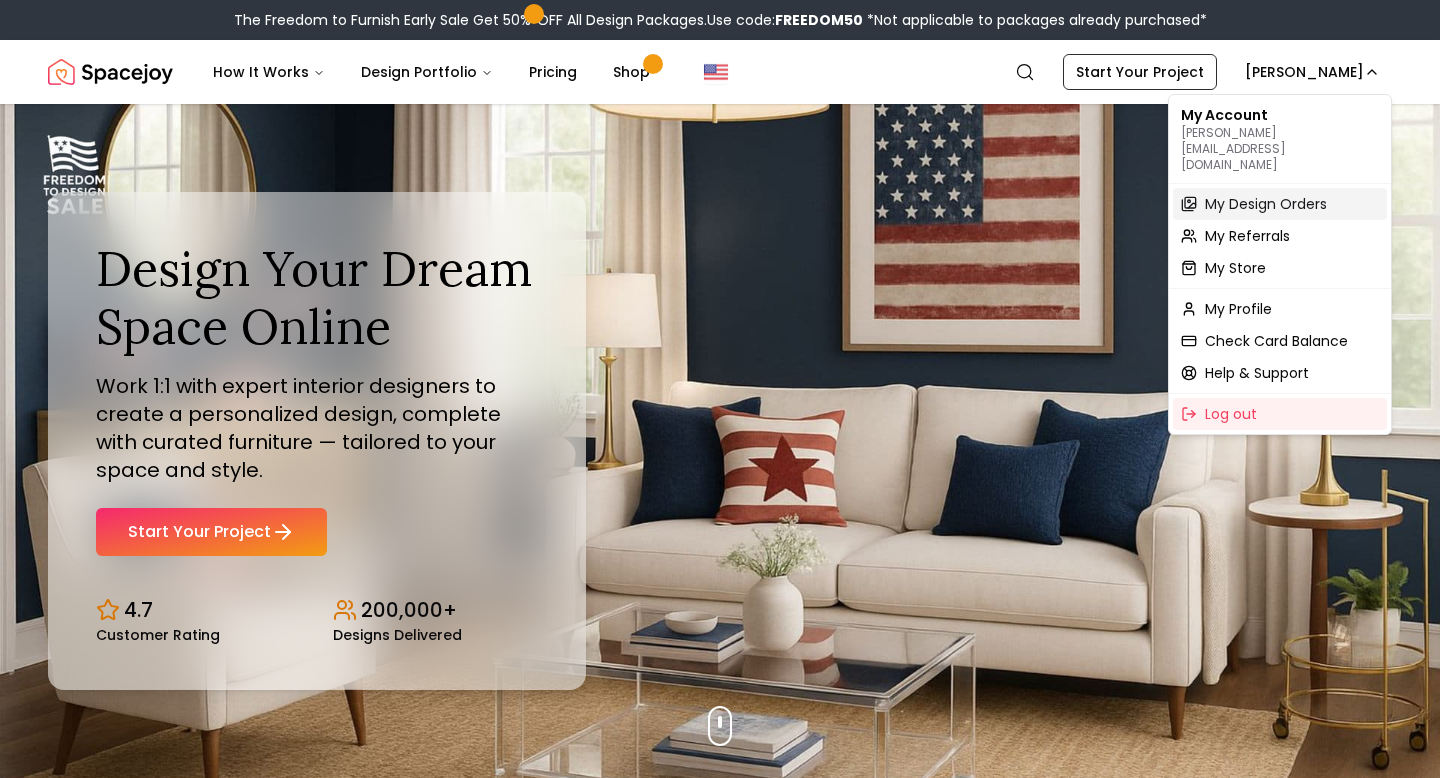 click on "My Design Orders" at bounding box center (1266, 204) 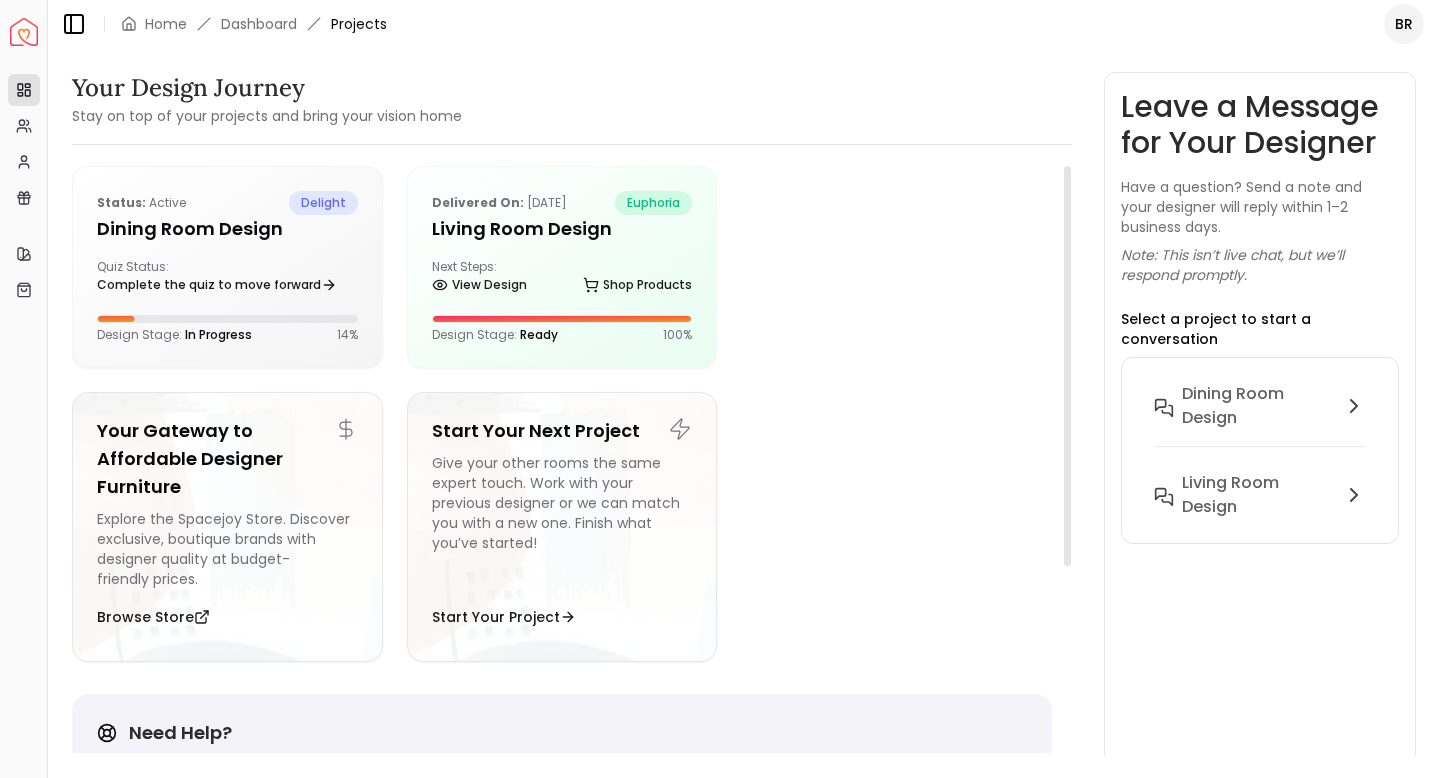 scroll, scrollTop: 0, scrollLeft: 0, axis: both 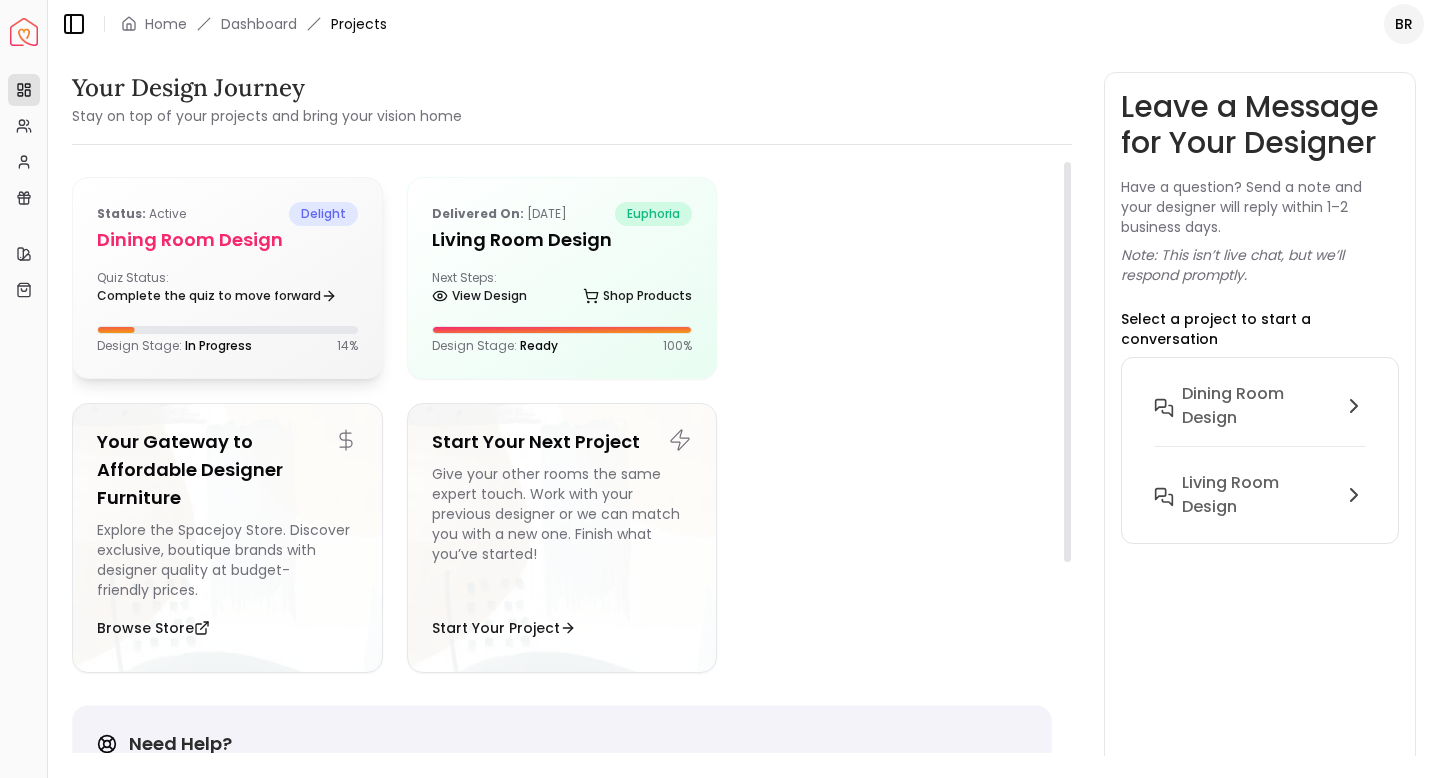 click on "delight" at bounding box center [323, 214] 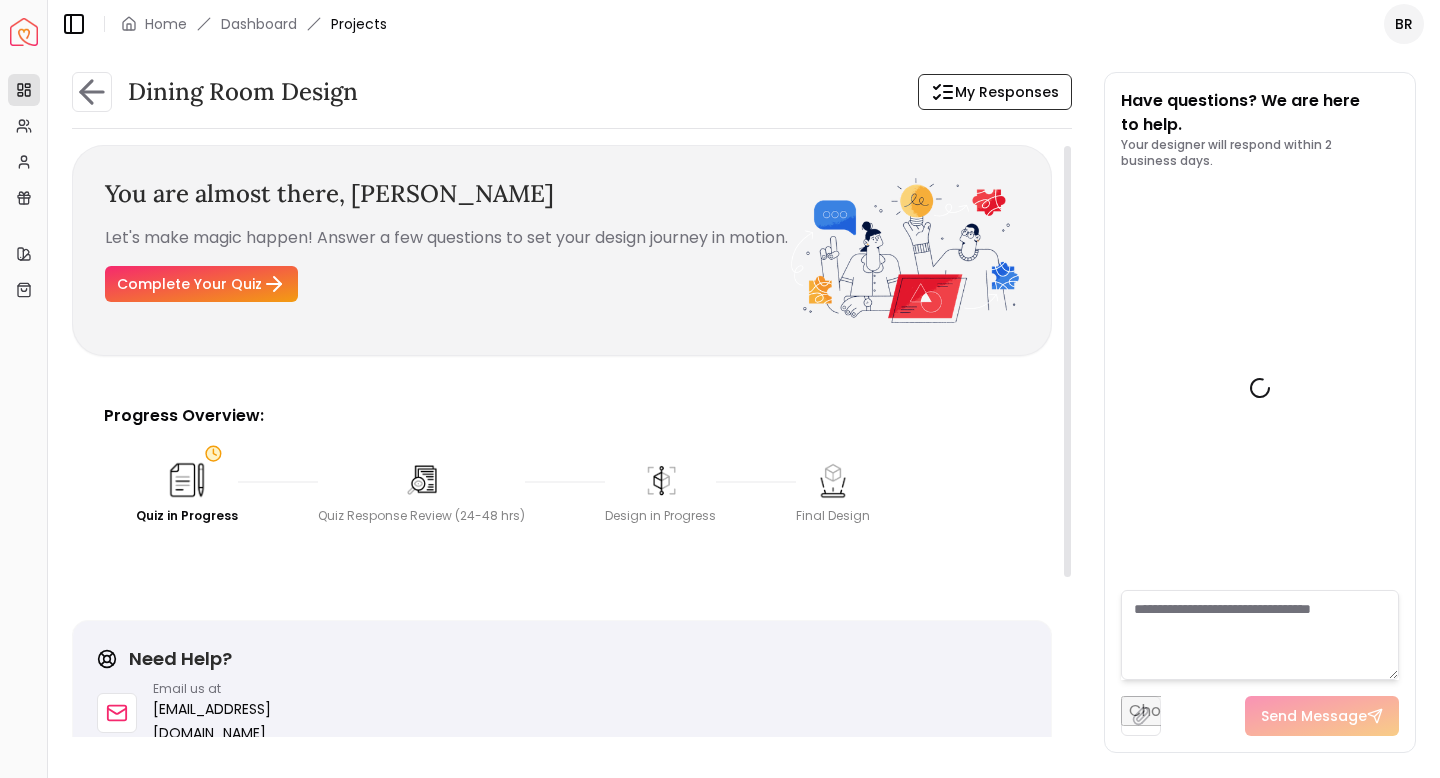 scroll, scrollTop: 255, scrollLeft: 0, axis: vertical 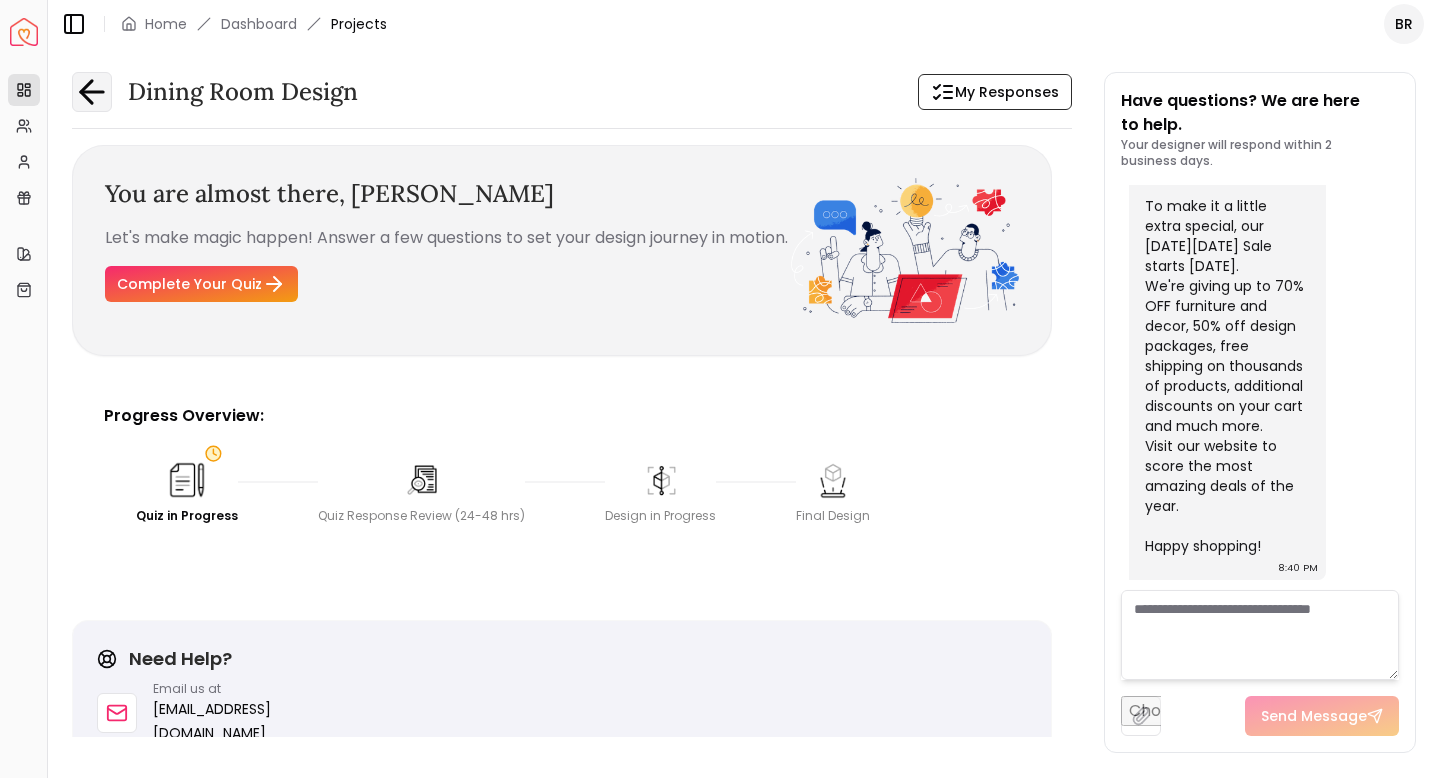 click 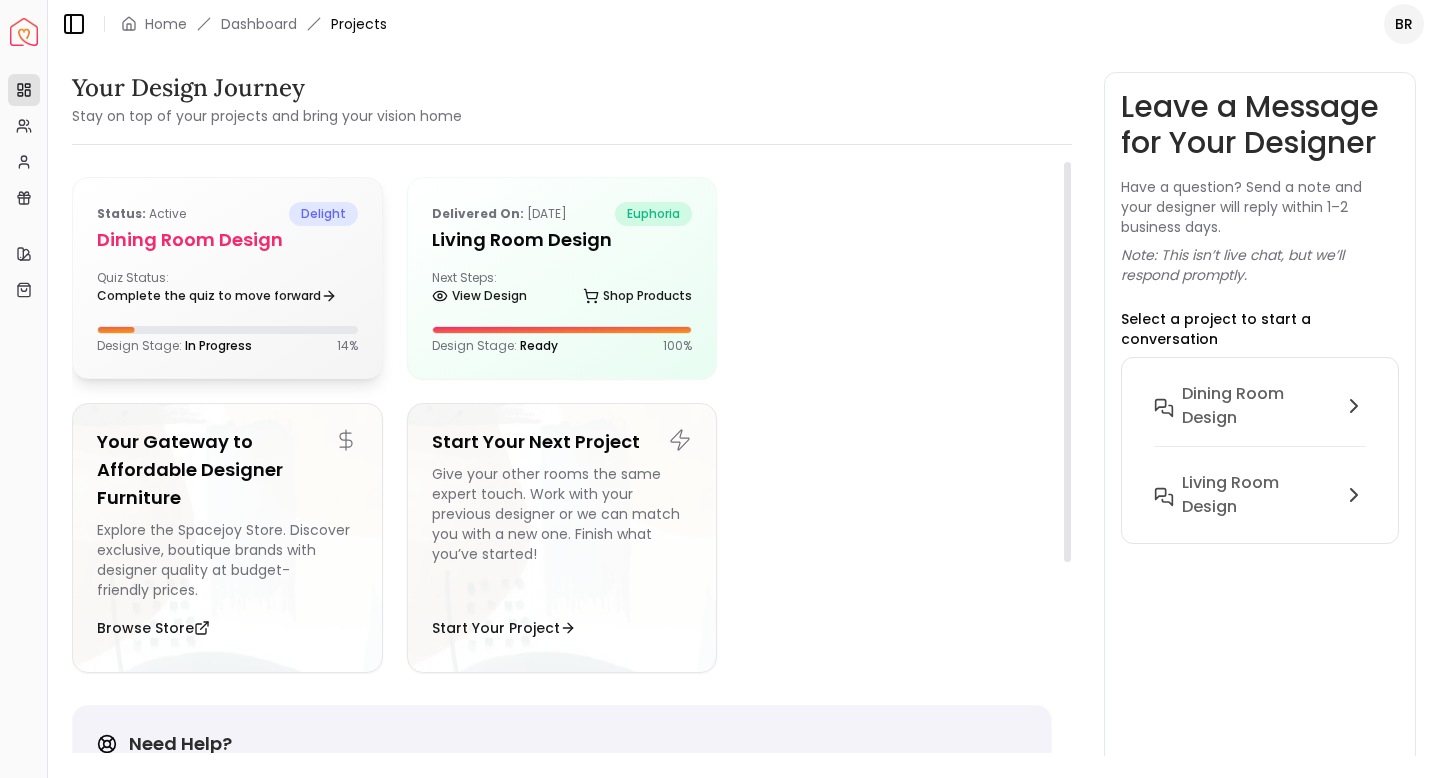 click on "delight" at bounding box center (323, 214) 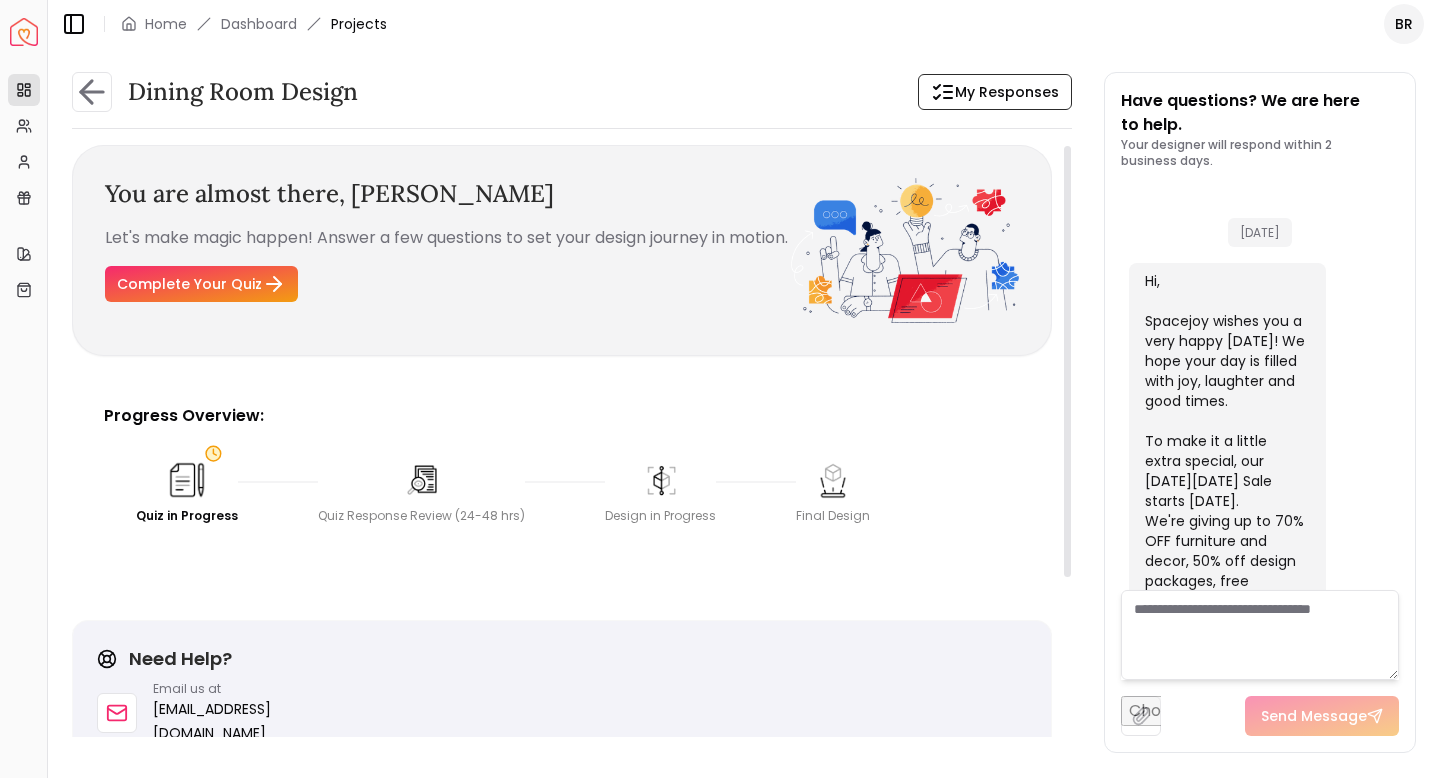 scroll, scrollTop: 255, scrollLeft: 0, axis: vertical 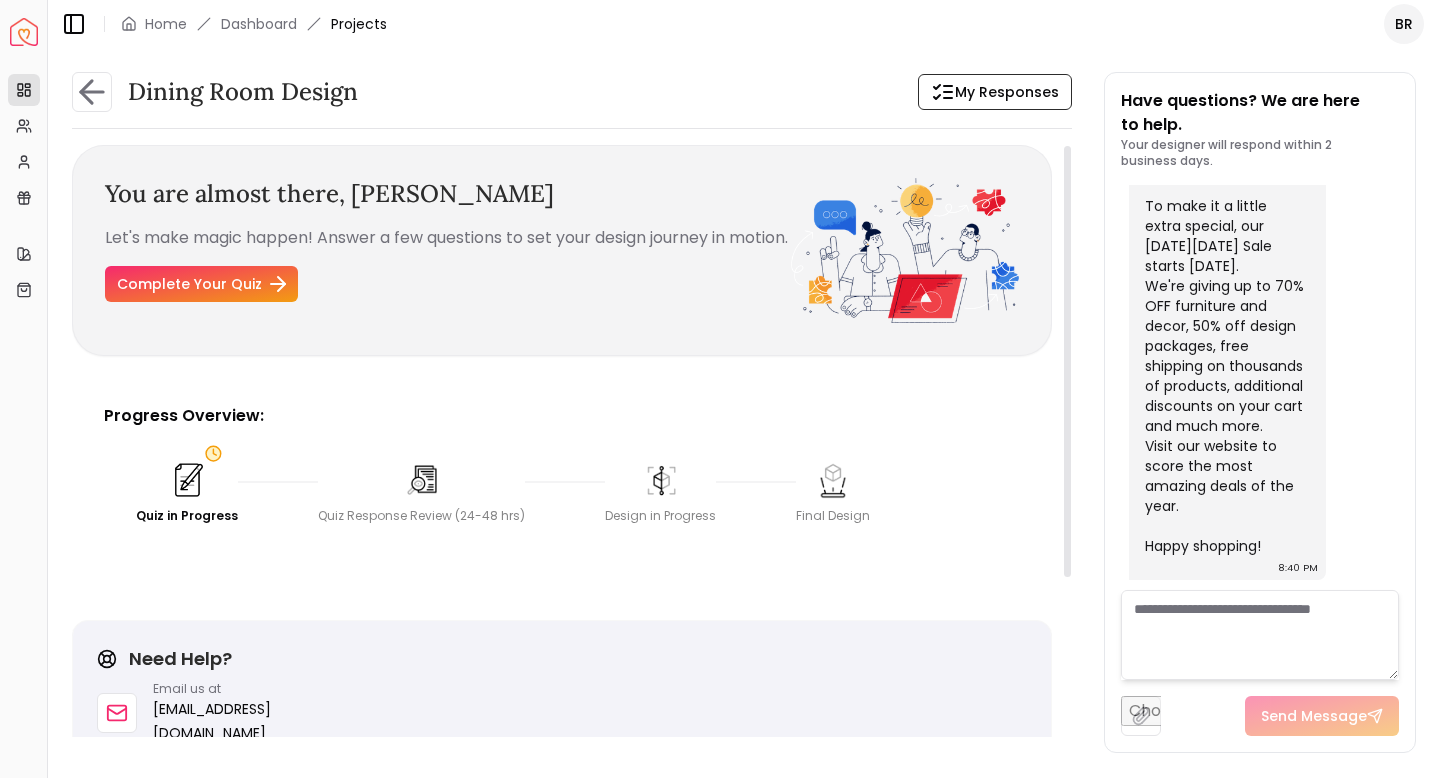 click on "Complete Your Quiz" at bounding box center [201, 284] 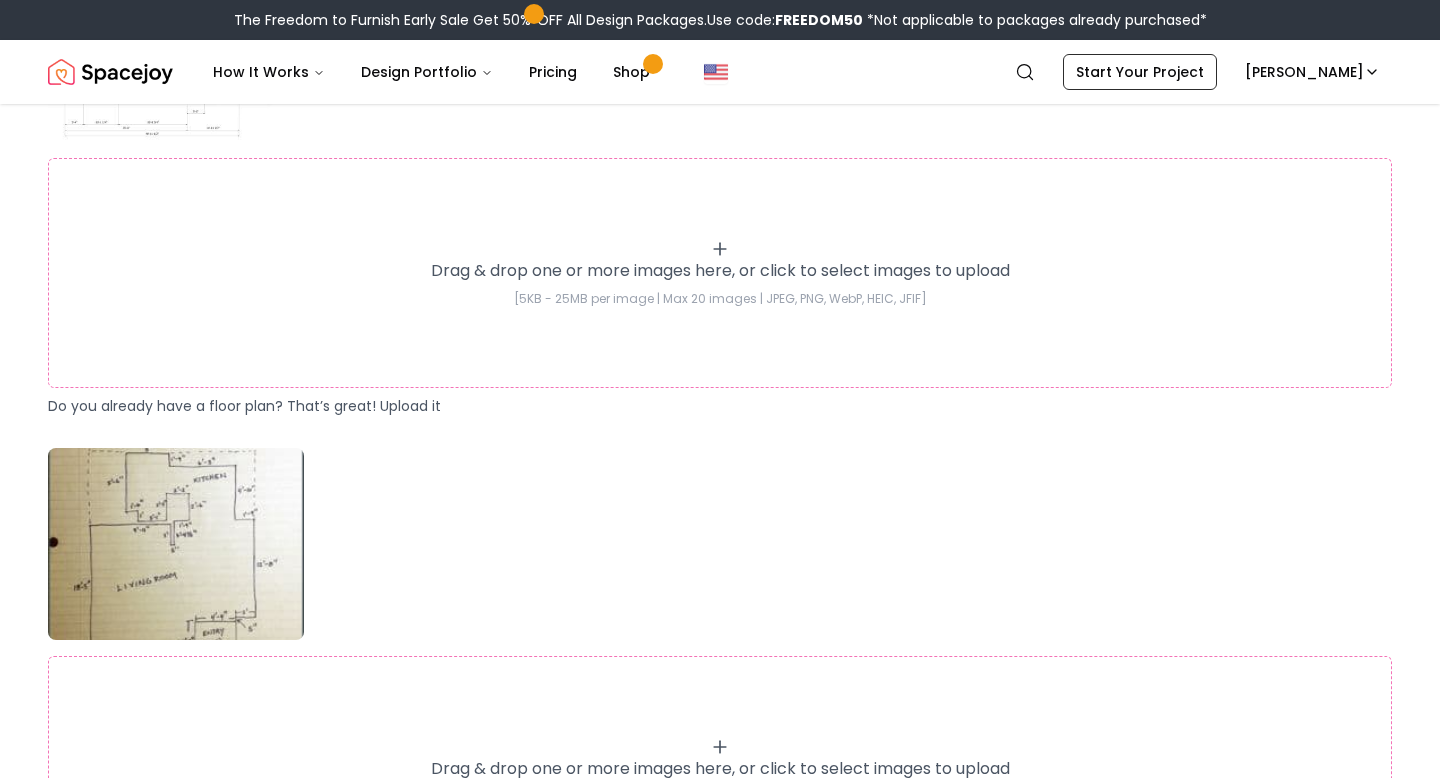 scroll, scrollTop: 0, scrollLeft: 0, axis: both 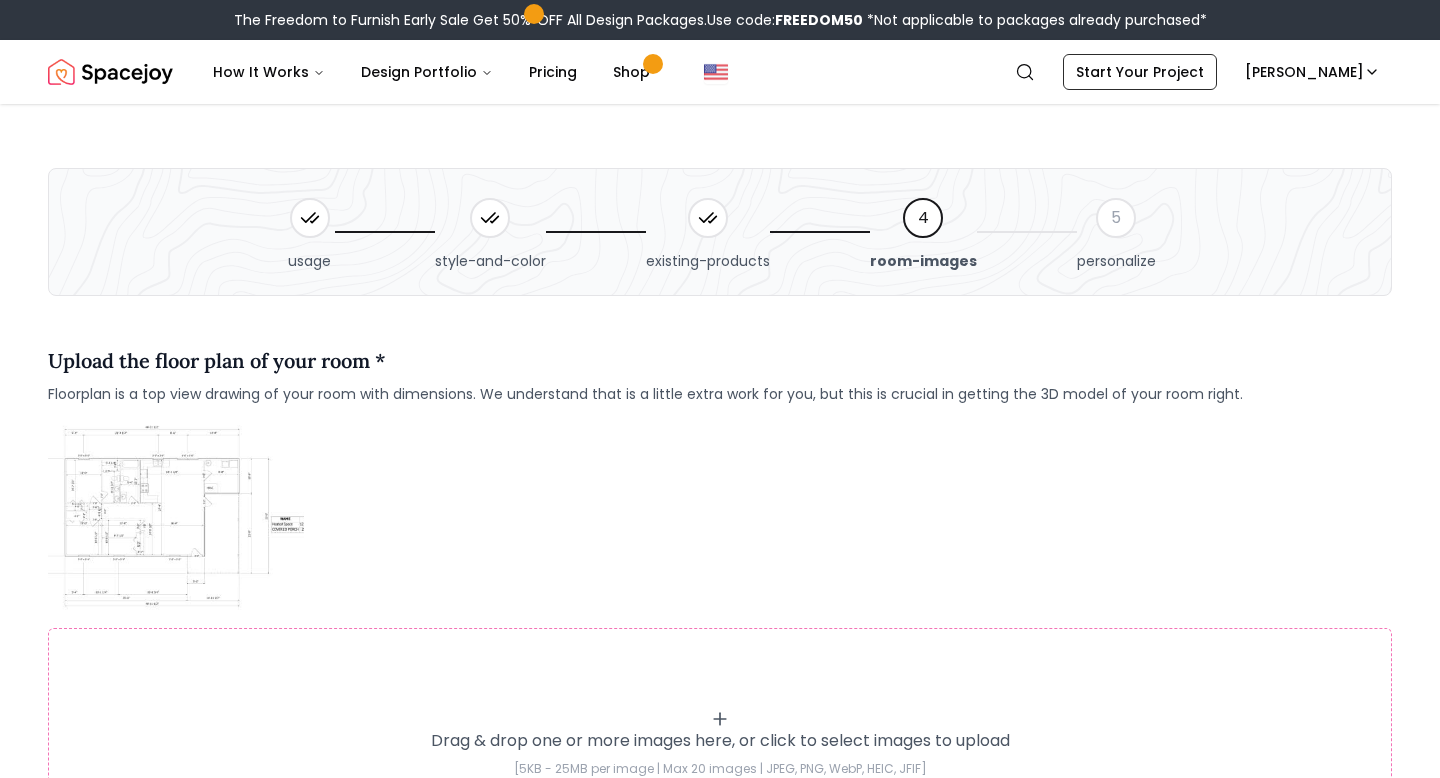 click 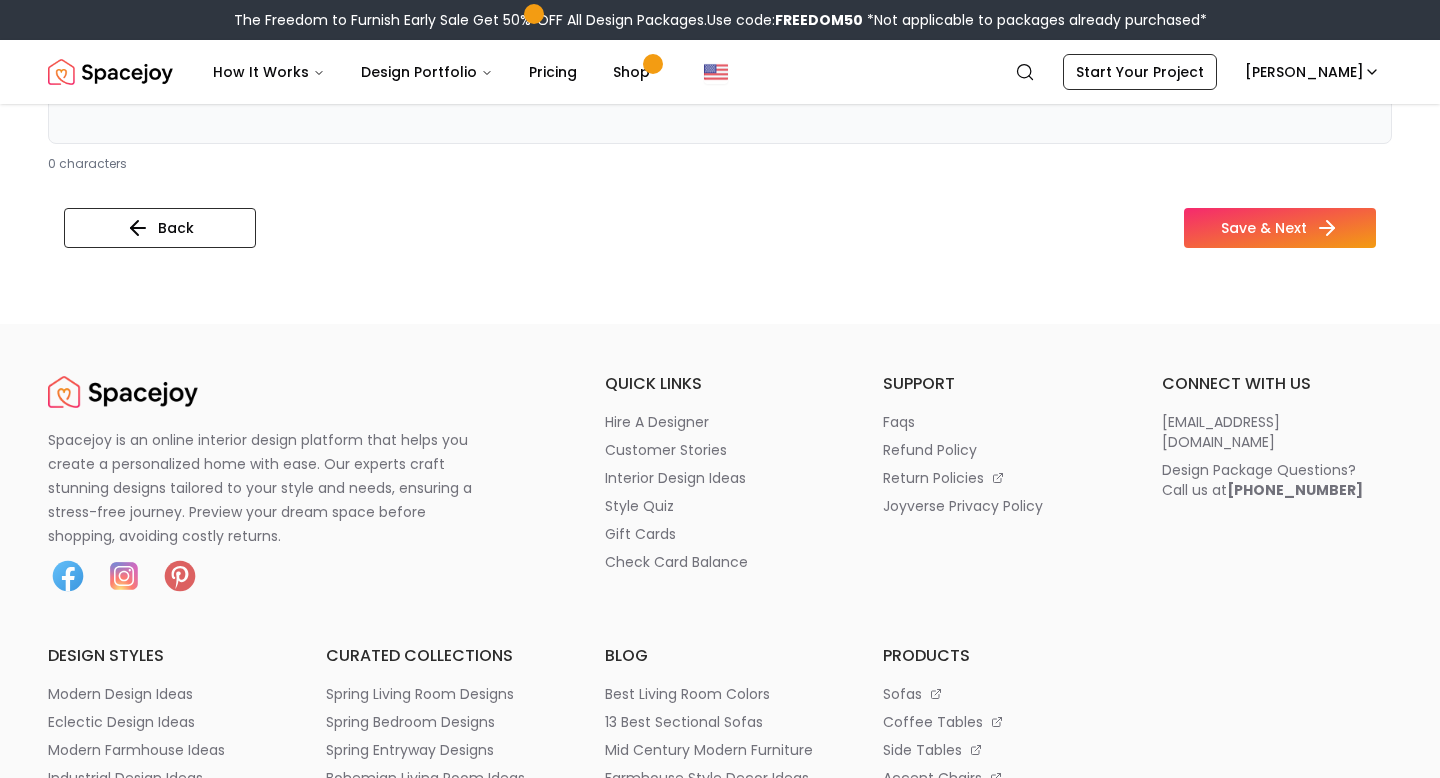 scroll, scrollTop: 3453, scrollLeft: 0, axis: vertical 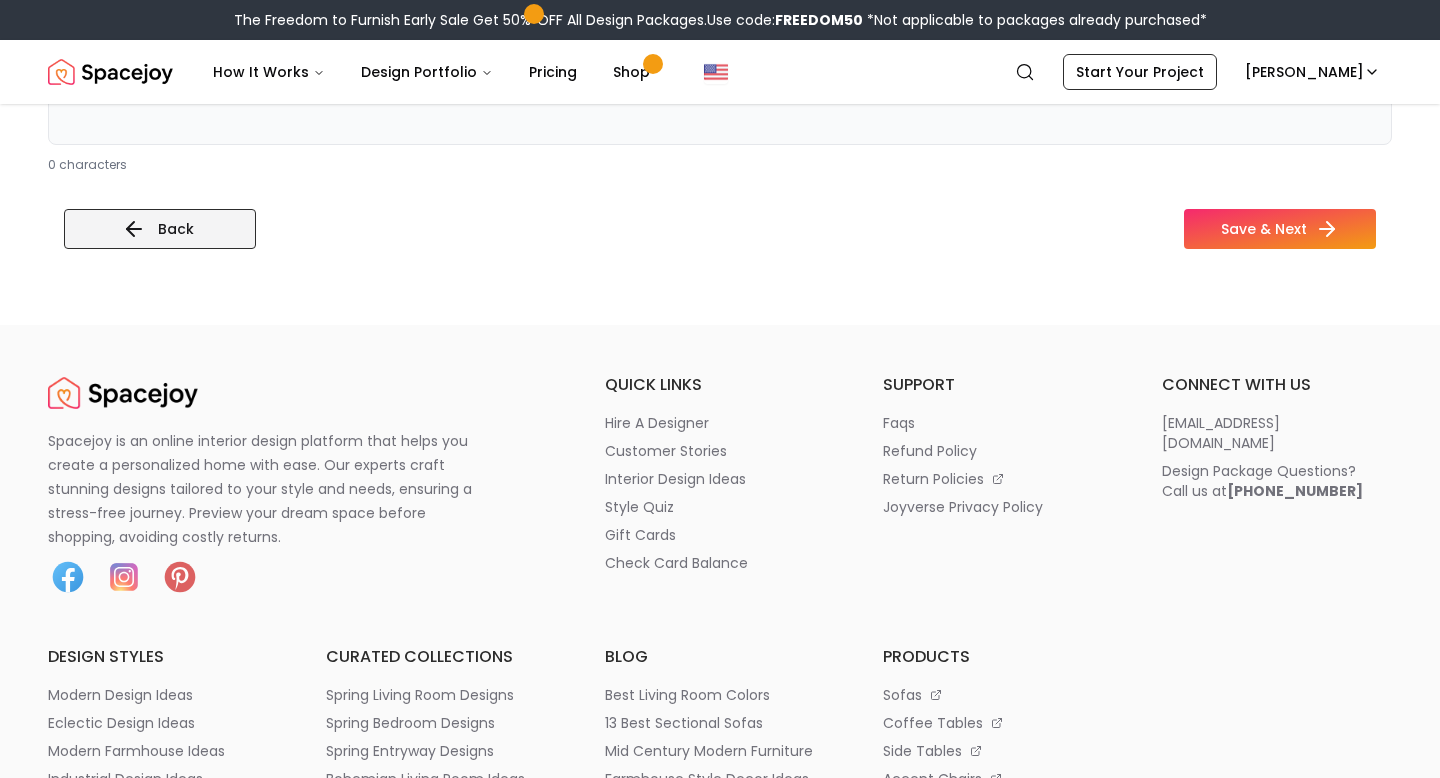 click on "Back" at bounding box center (160, 229) 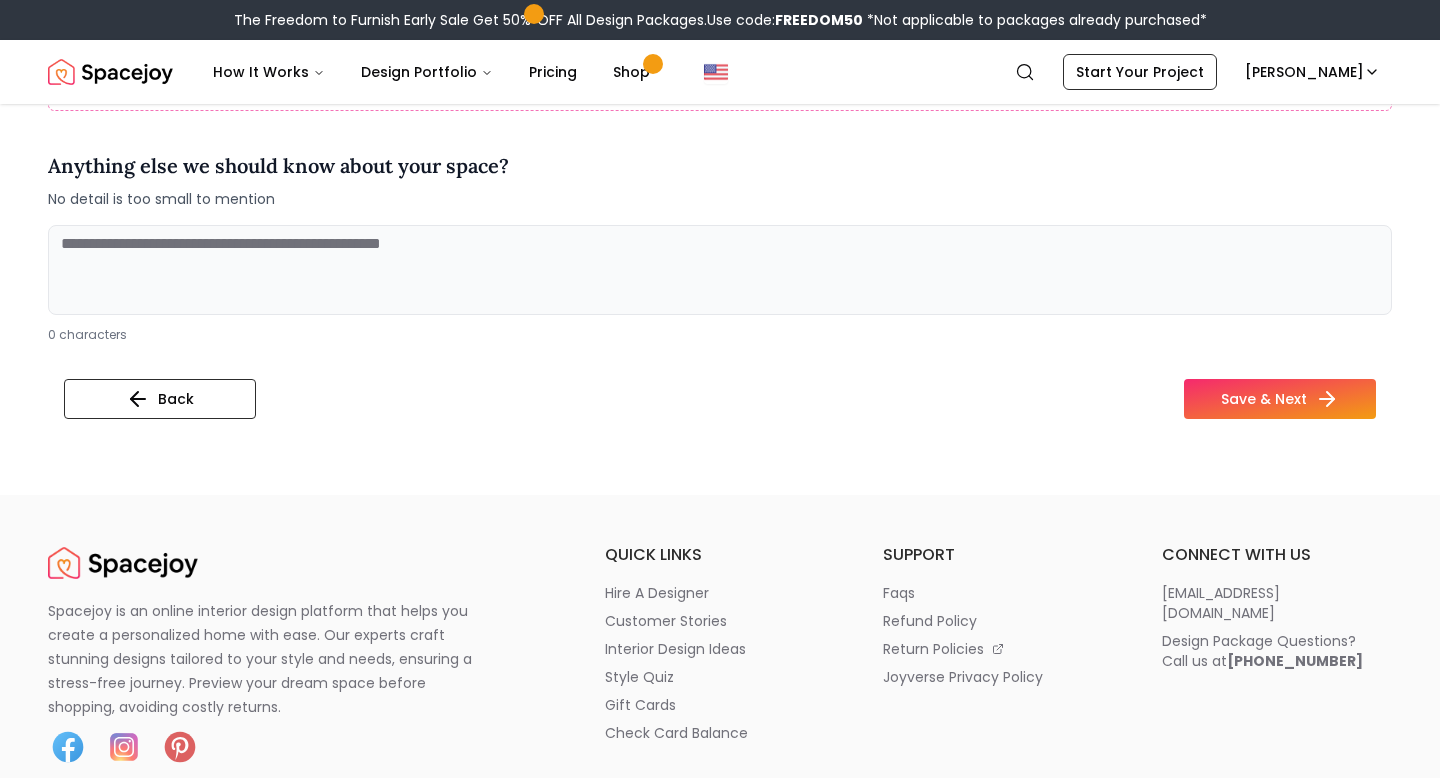 scroll, scrollTop: 804, scrollLeft: 0, axis: vertical 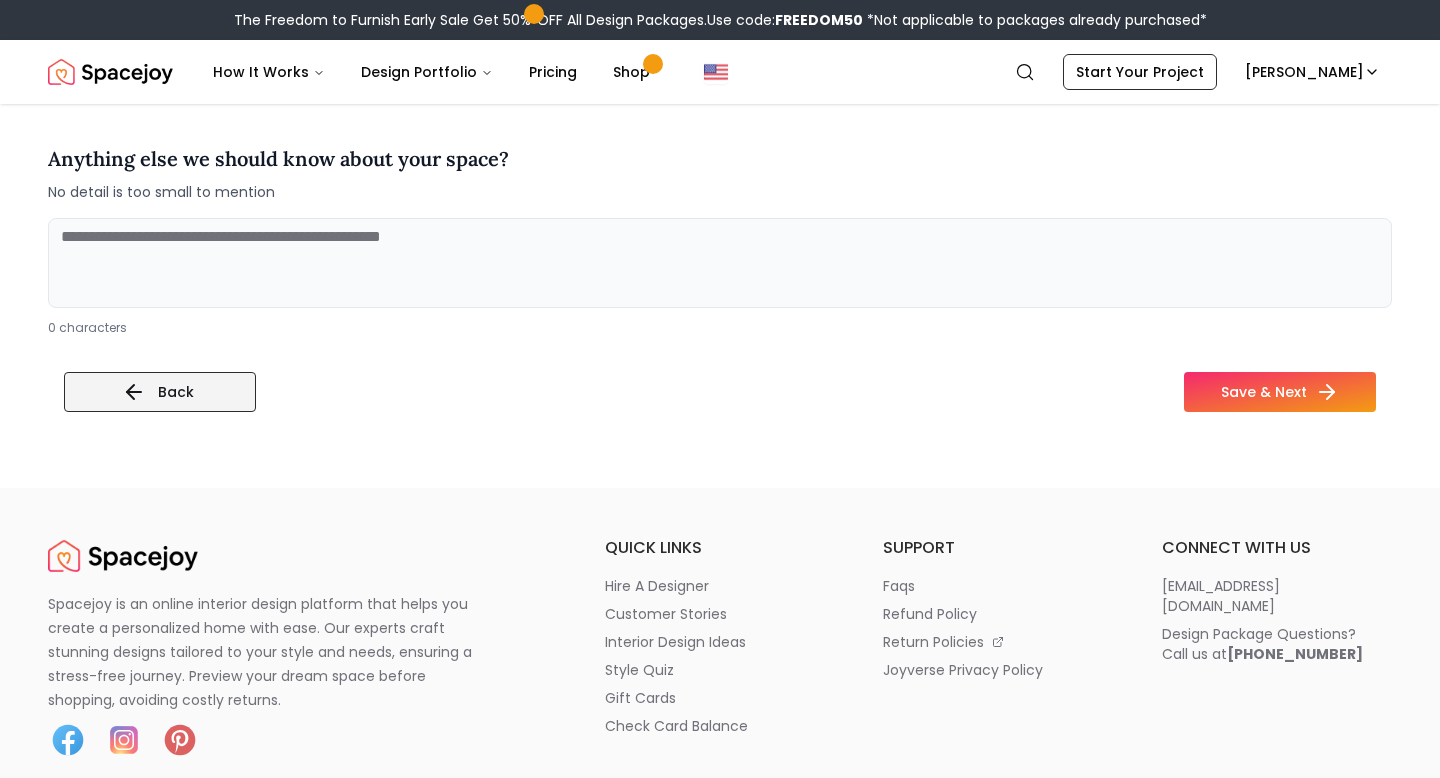 click on "Back" at bounding box center (160, 392) 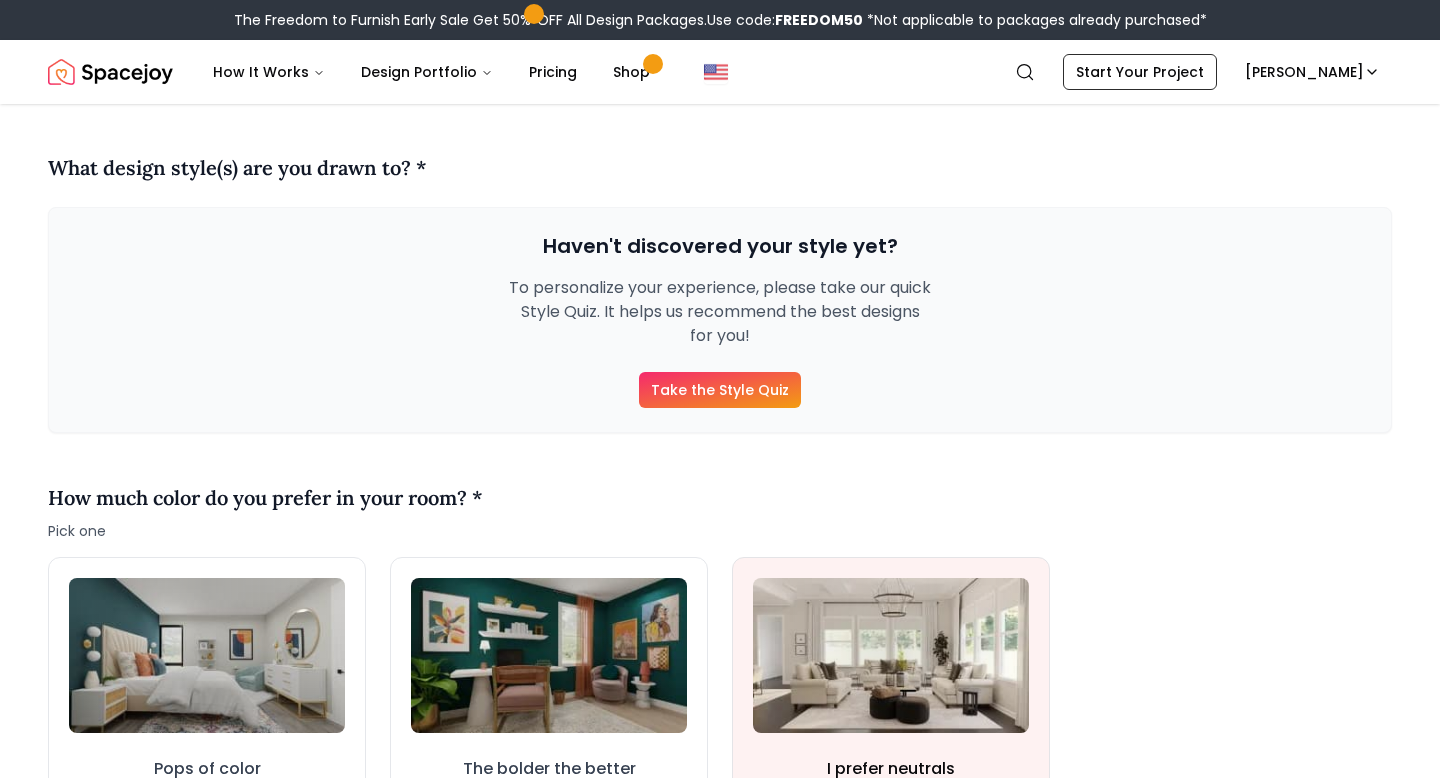scroll, scrollTop: 0, scrollLeft: 0, axis: both 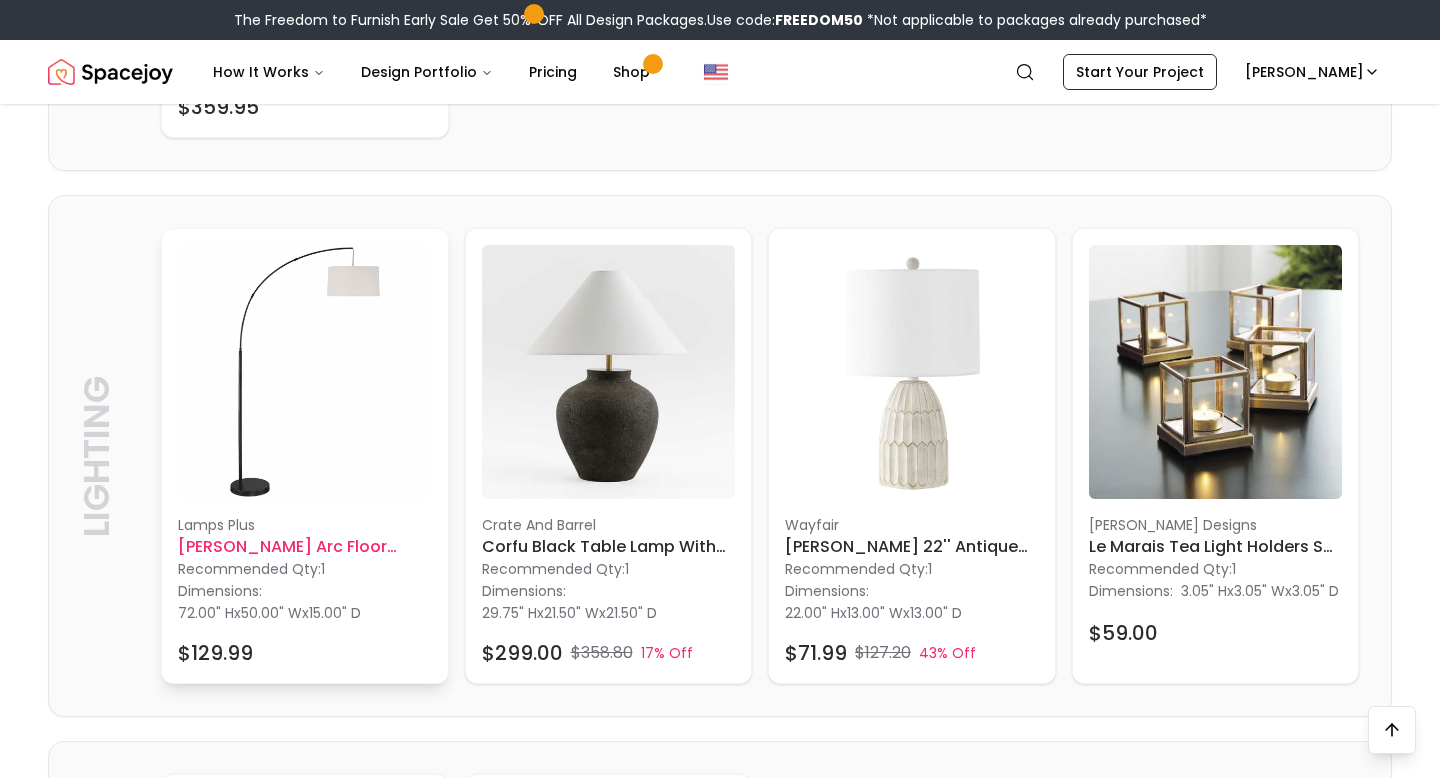 click on "Cora Black Arc Floor Lamp" at bounding box center (305, 547) 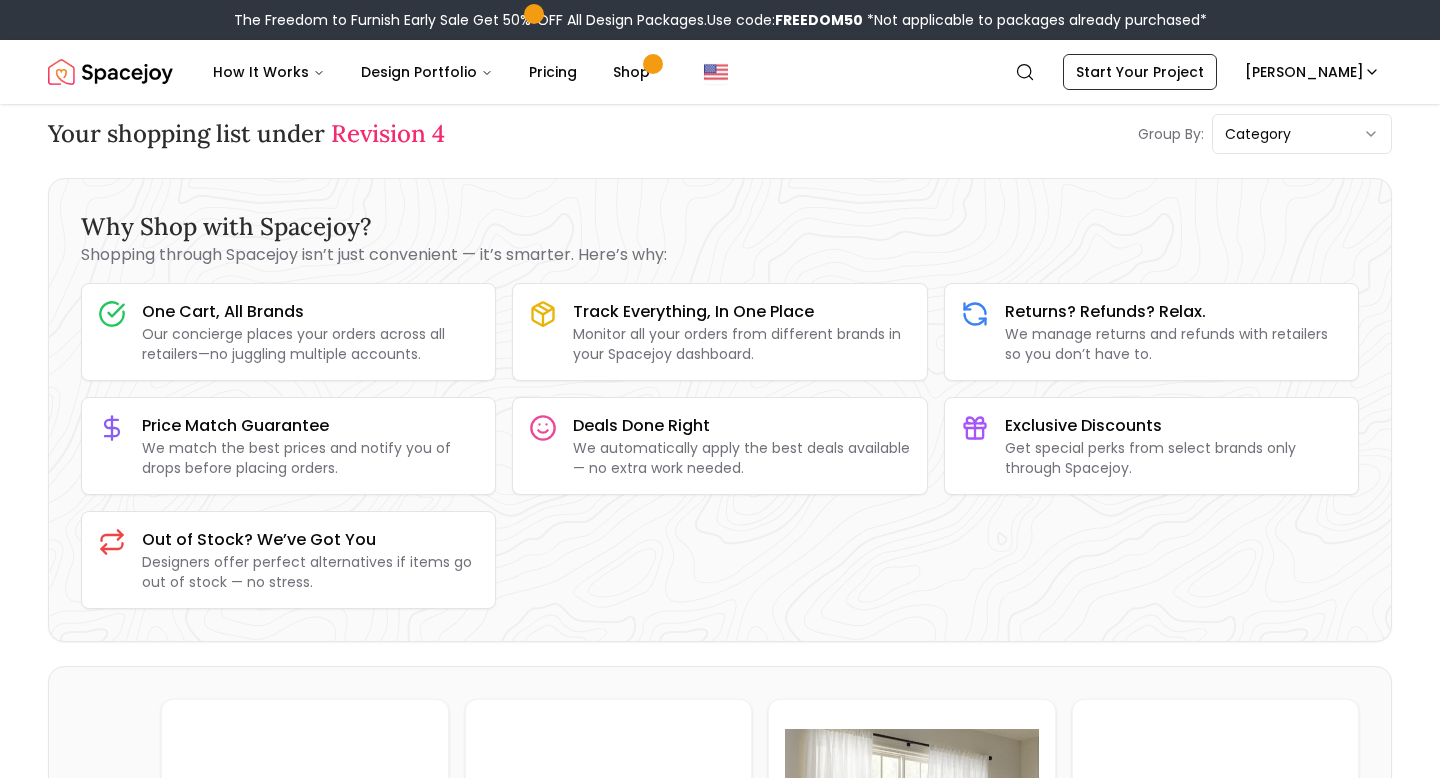 scroll, scrollTop: 0, scrollLeft: 0, axis: both 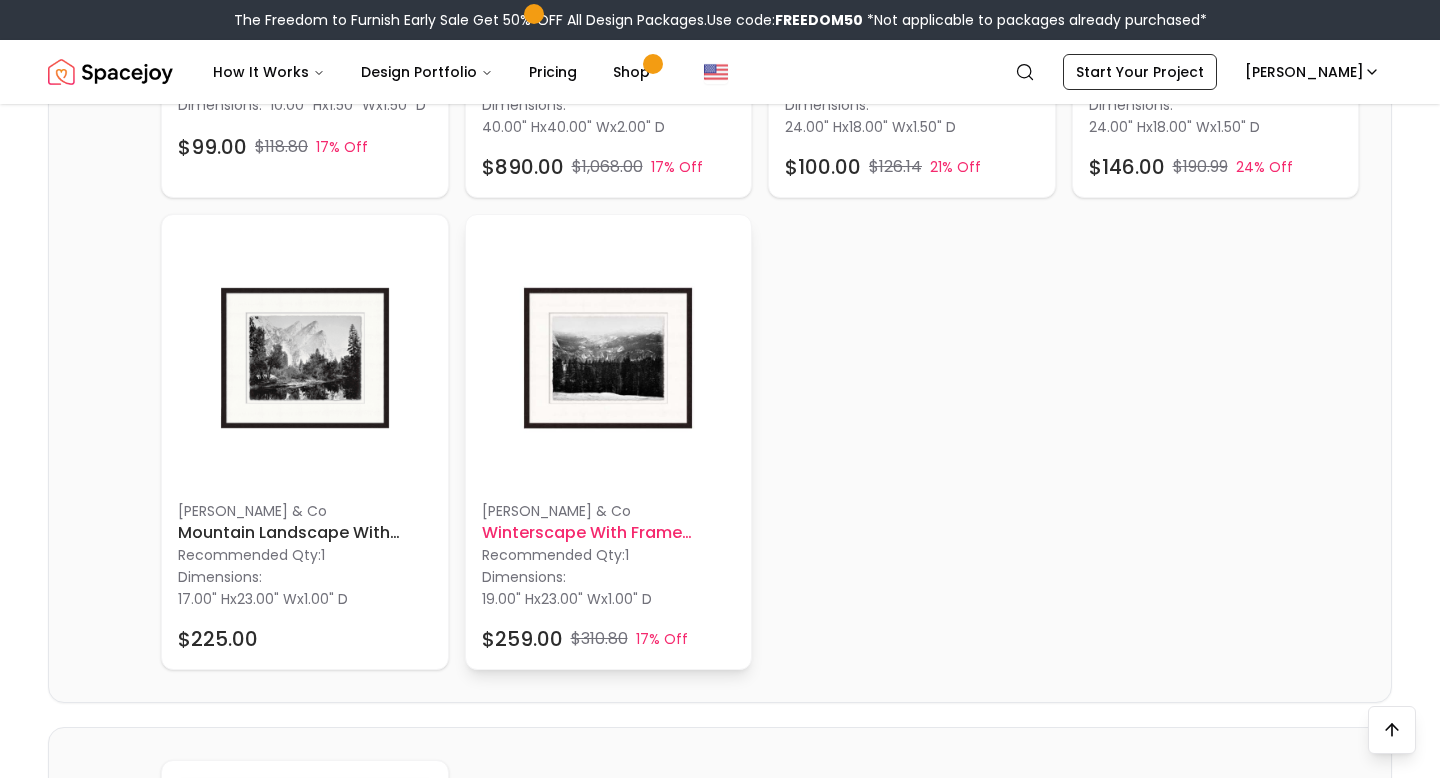 click at bounding box center (609, 358) 